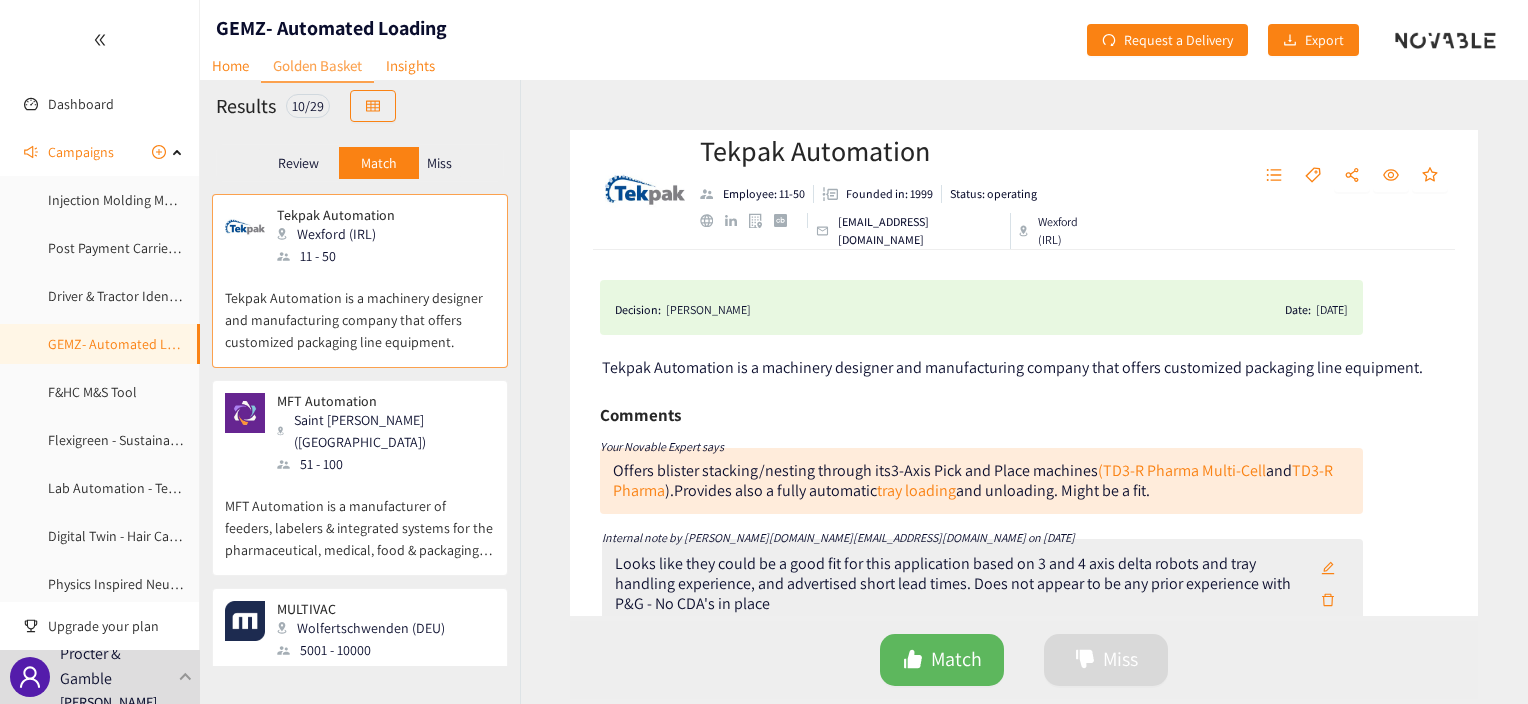 scroll, scrollTop: 0, scrollLeft: 0, axis: both 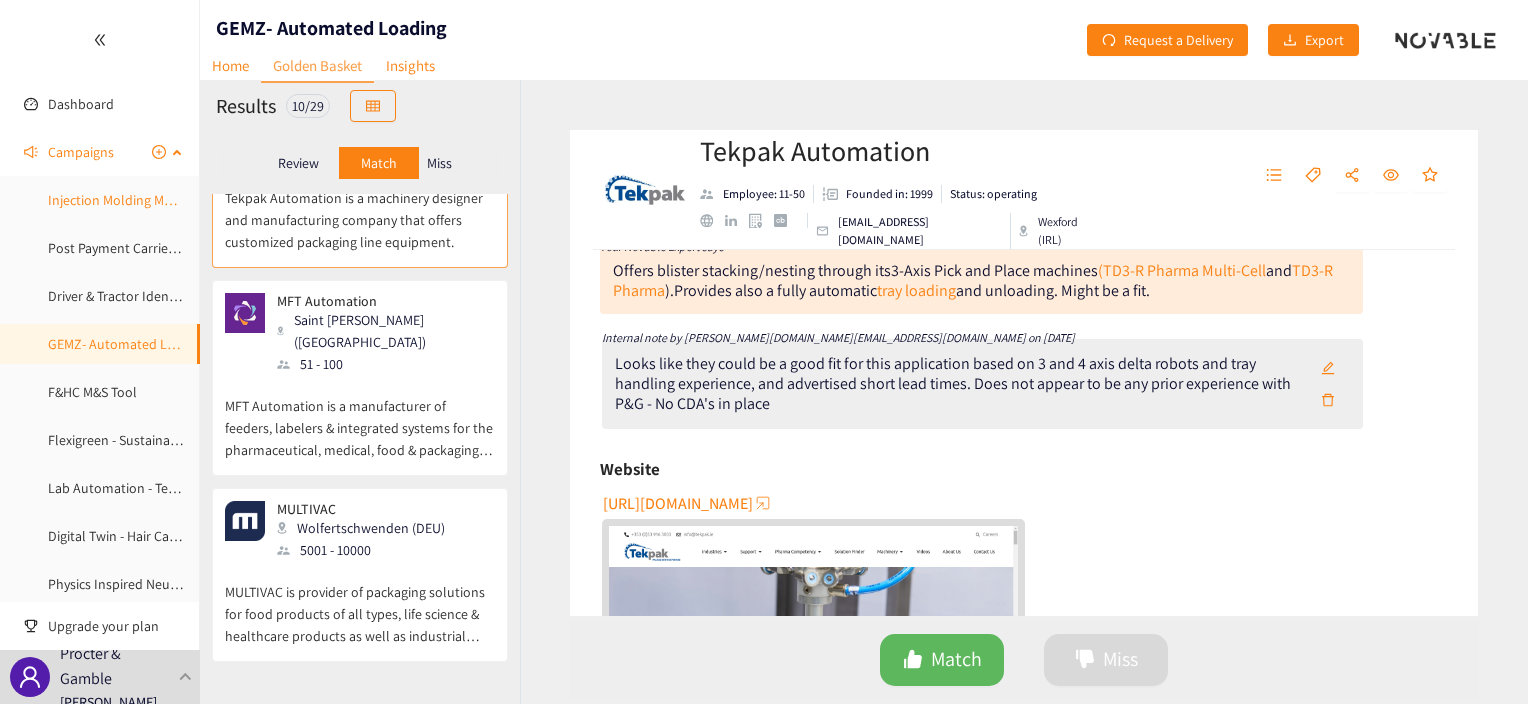 click on "Injection Molding Model" at bounding box center [119, 200] 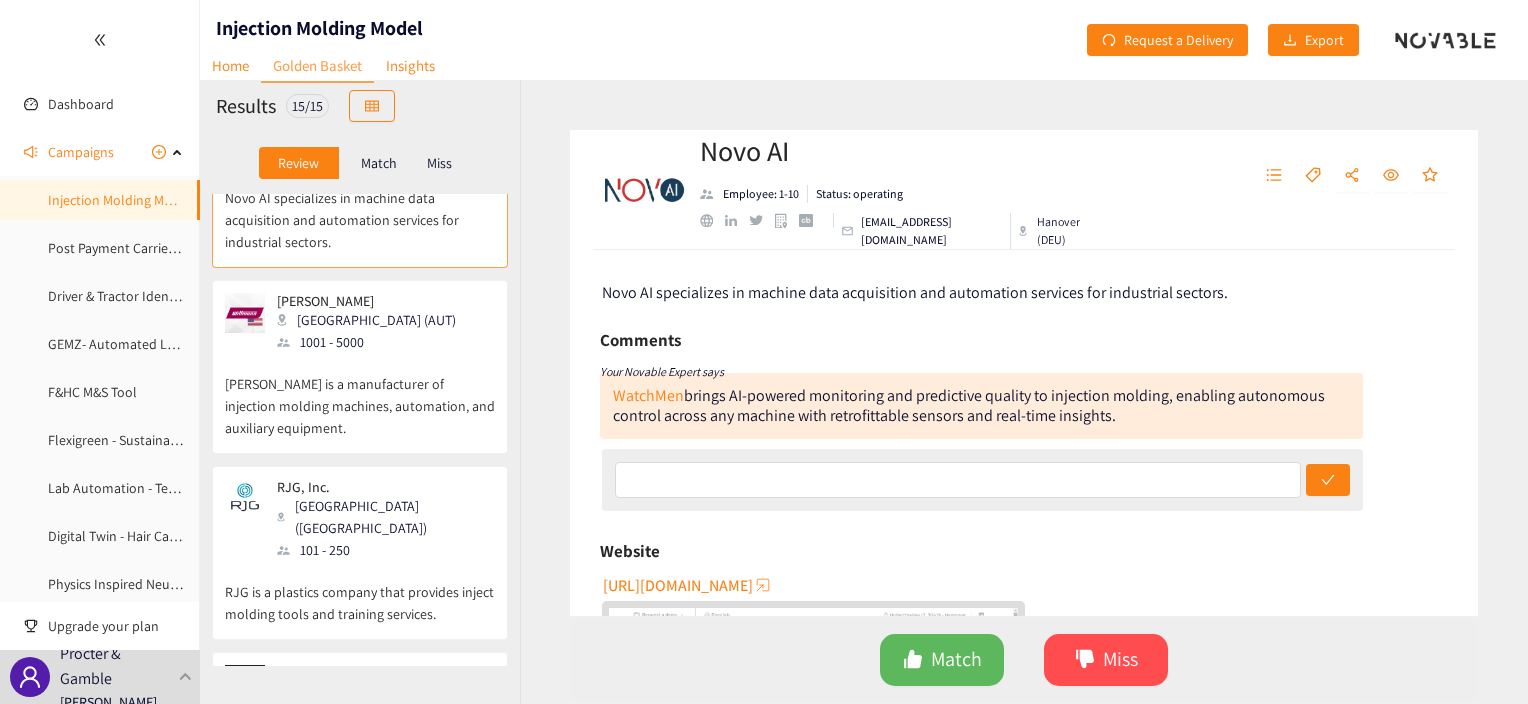 scroll, scrollTop: 0, scrollLeft: 0, axis: both 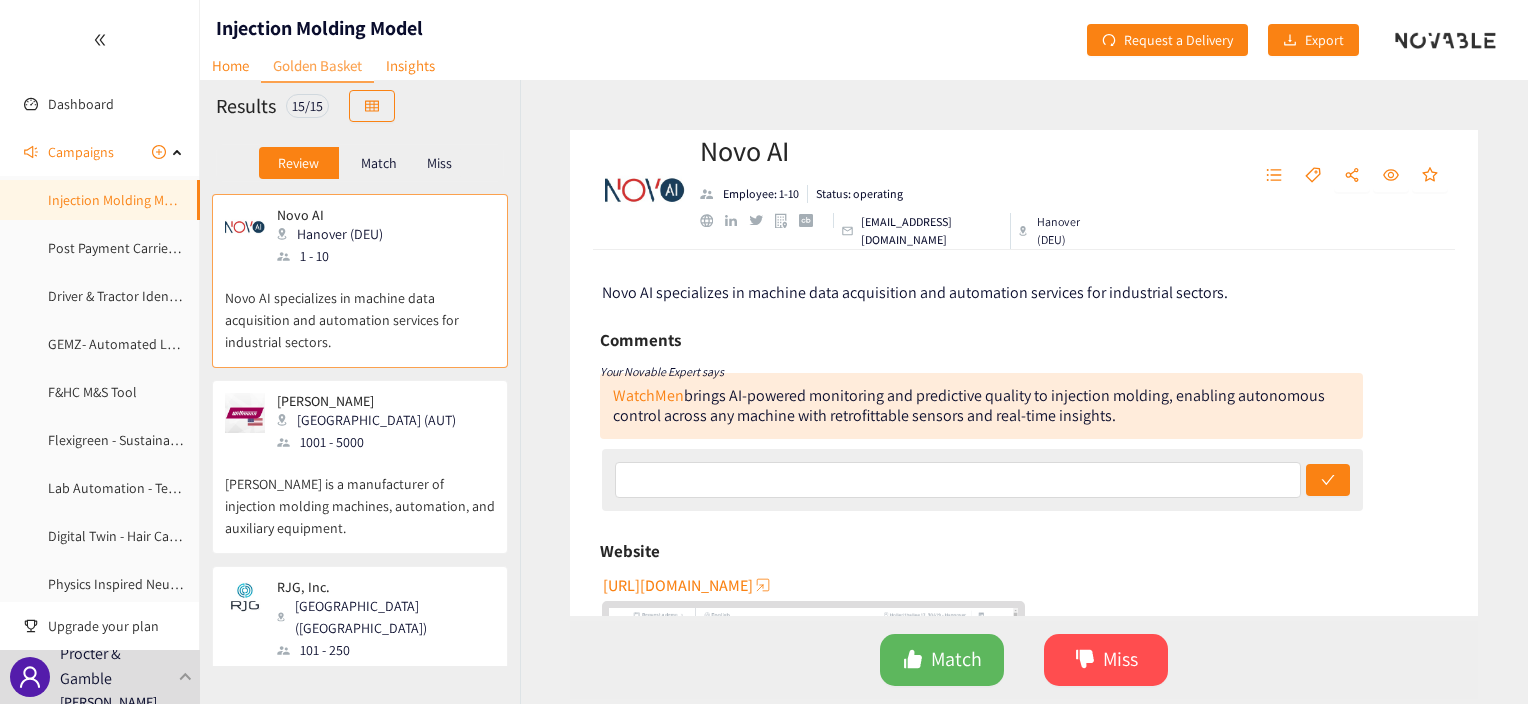 click on "Novo AI specializes in machine data acquisition and automation services for industrial sectors." at bounding box center [360, 310] 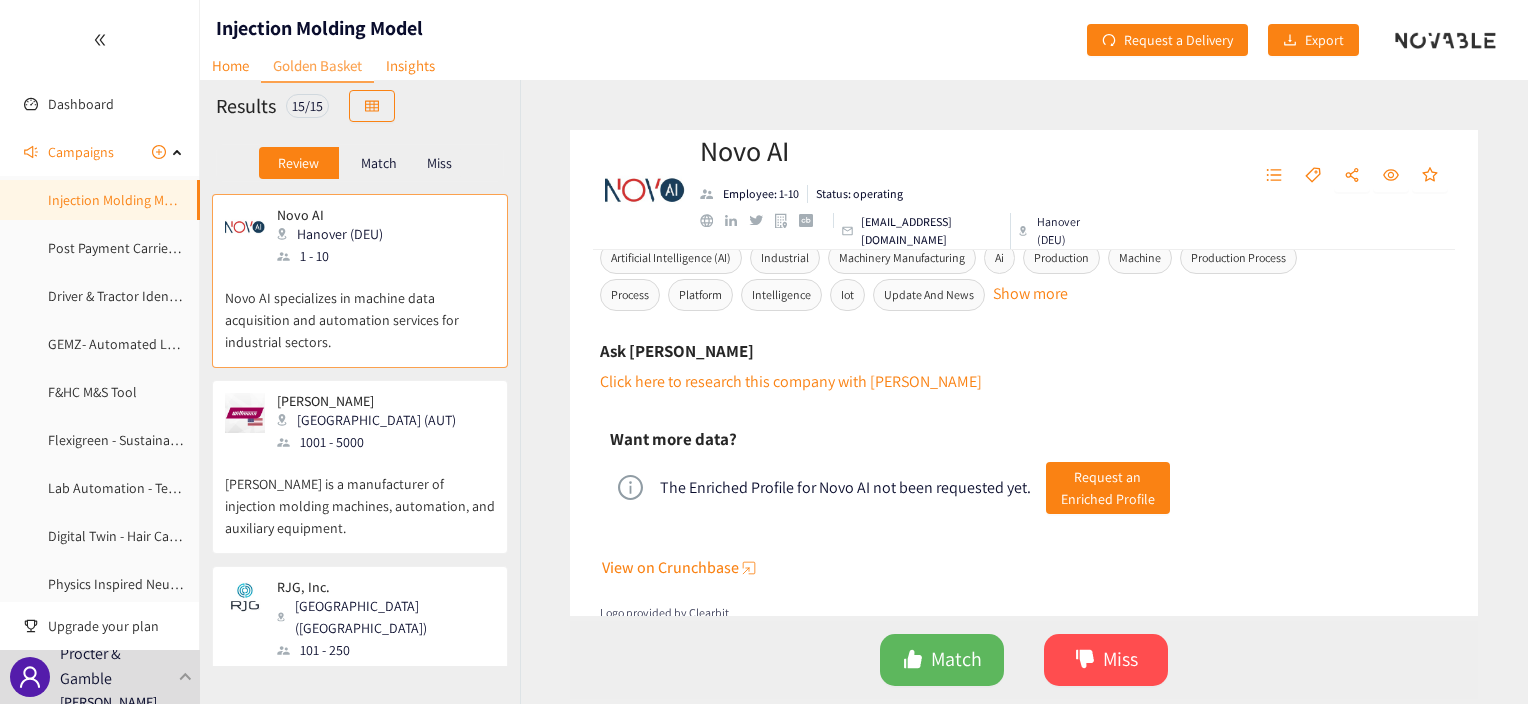 scroll, scrollTop: 857, scrollLeft: 0, axis: vertical 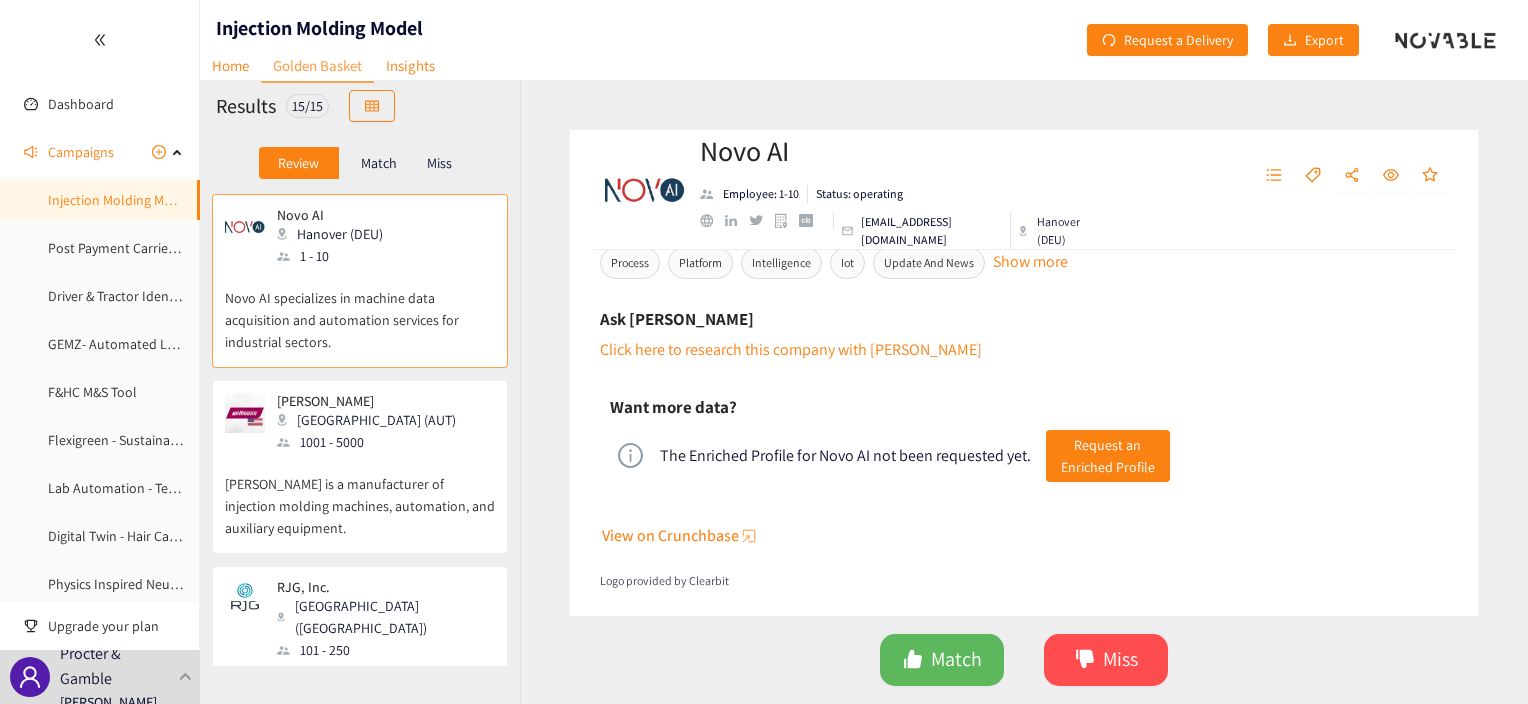 click on "View on Crunchbase" at bounding box center (670, 535) 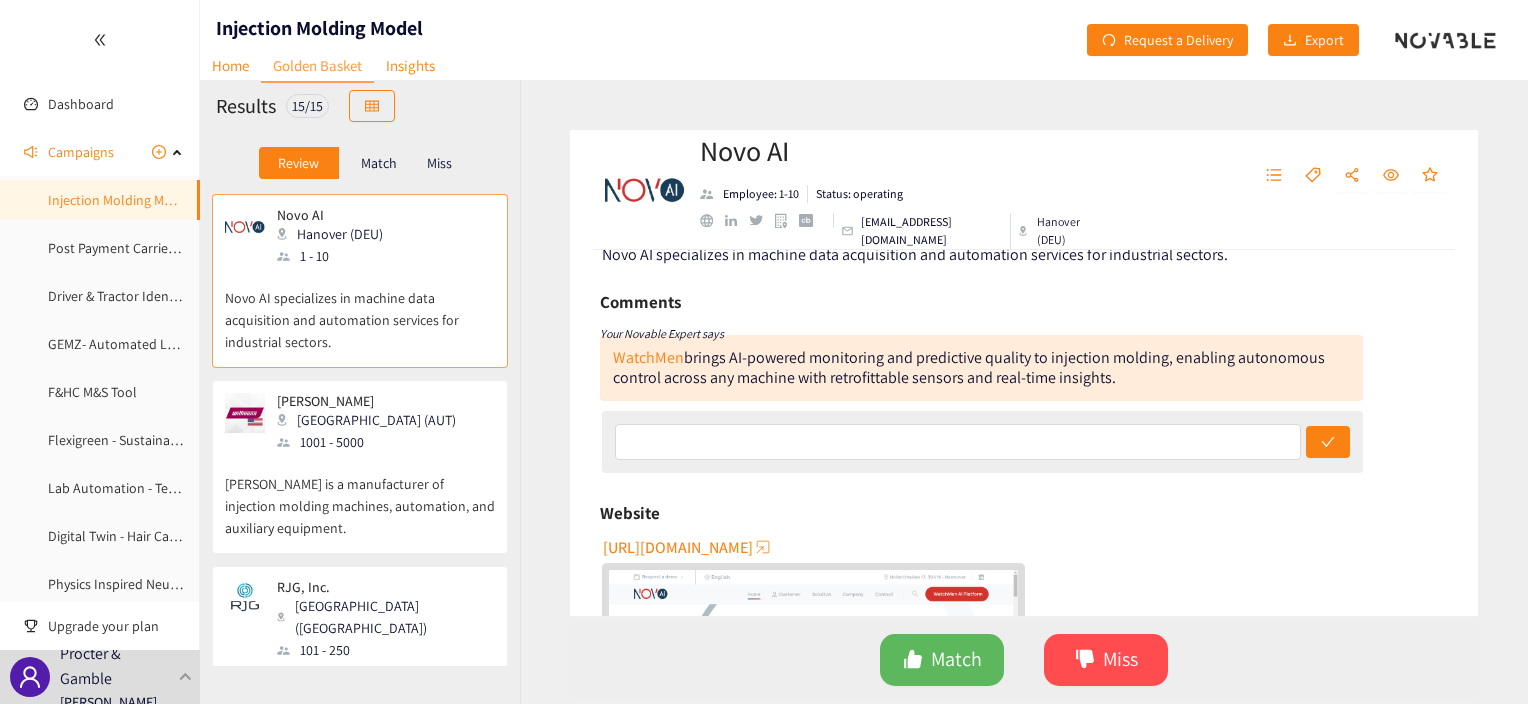 scroll, scrollTop: 0, scrollLeft: 0, axis: both 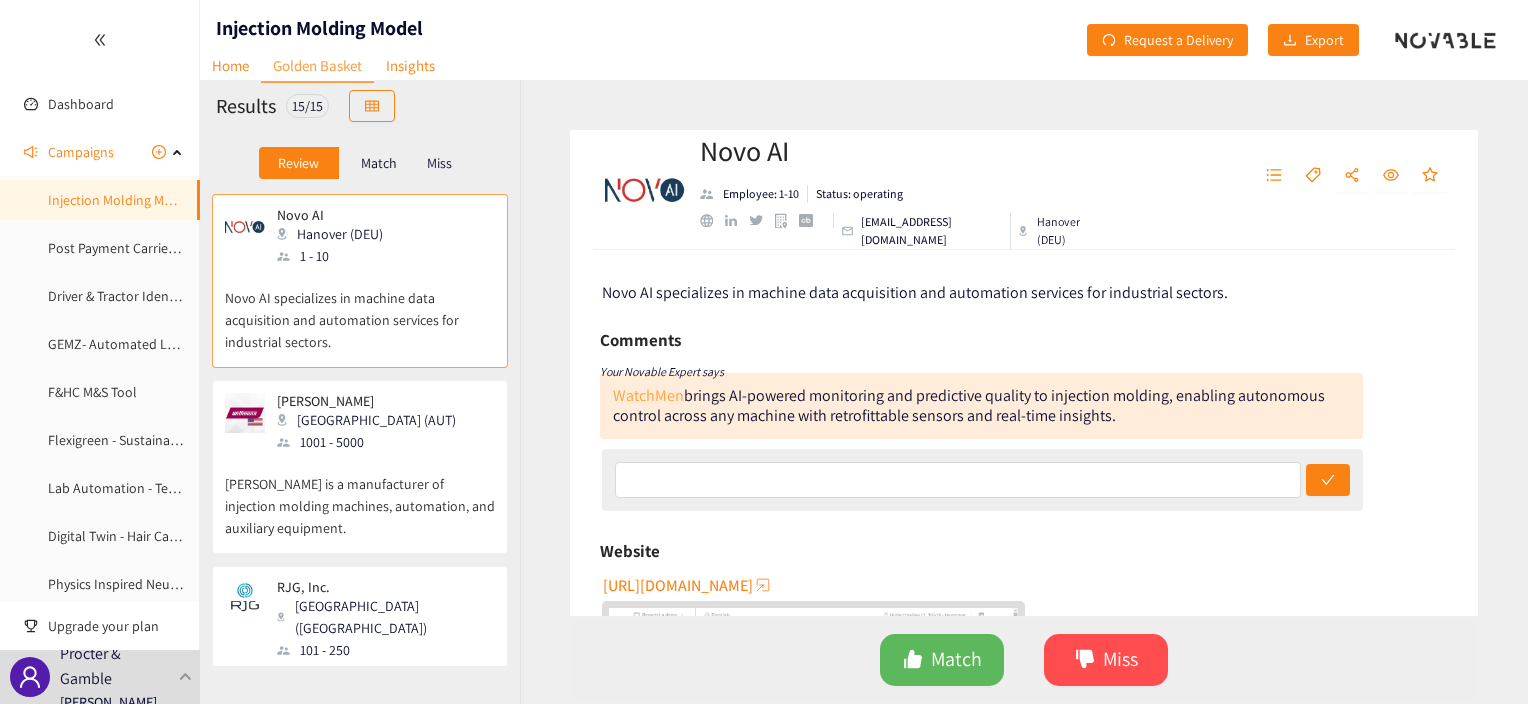 click on "WatchMen" at bounding box center (648, 395) 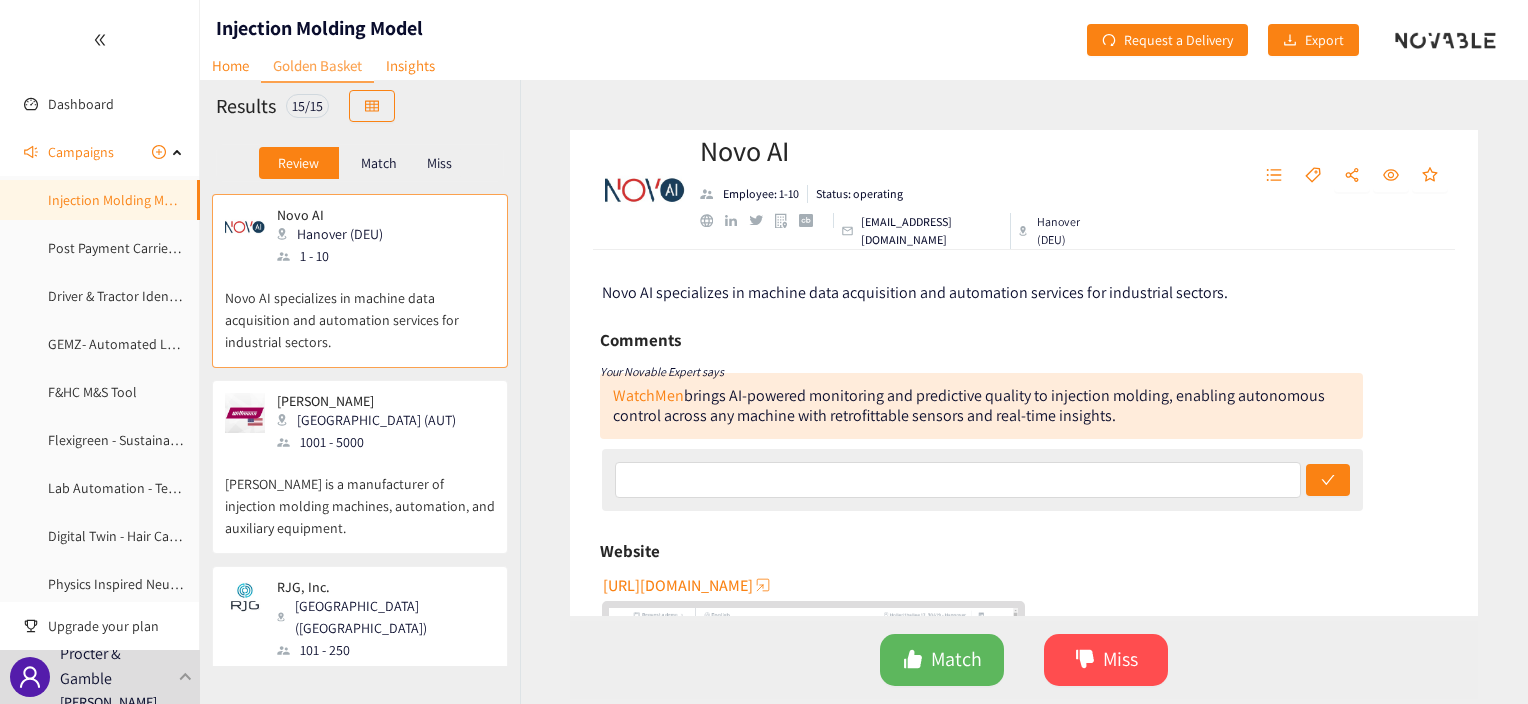 click on "1001 - 5000" at bounding box center (372, 442) 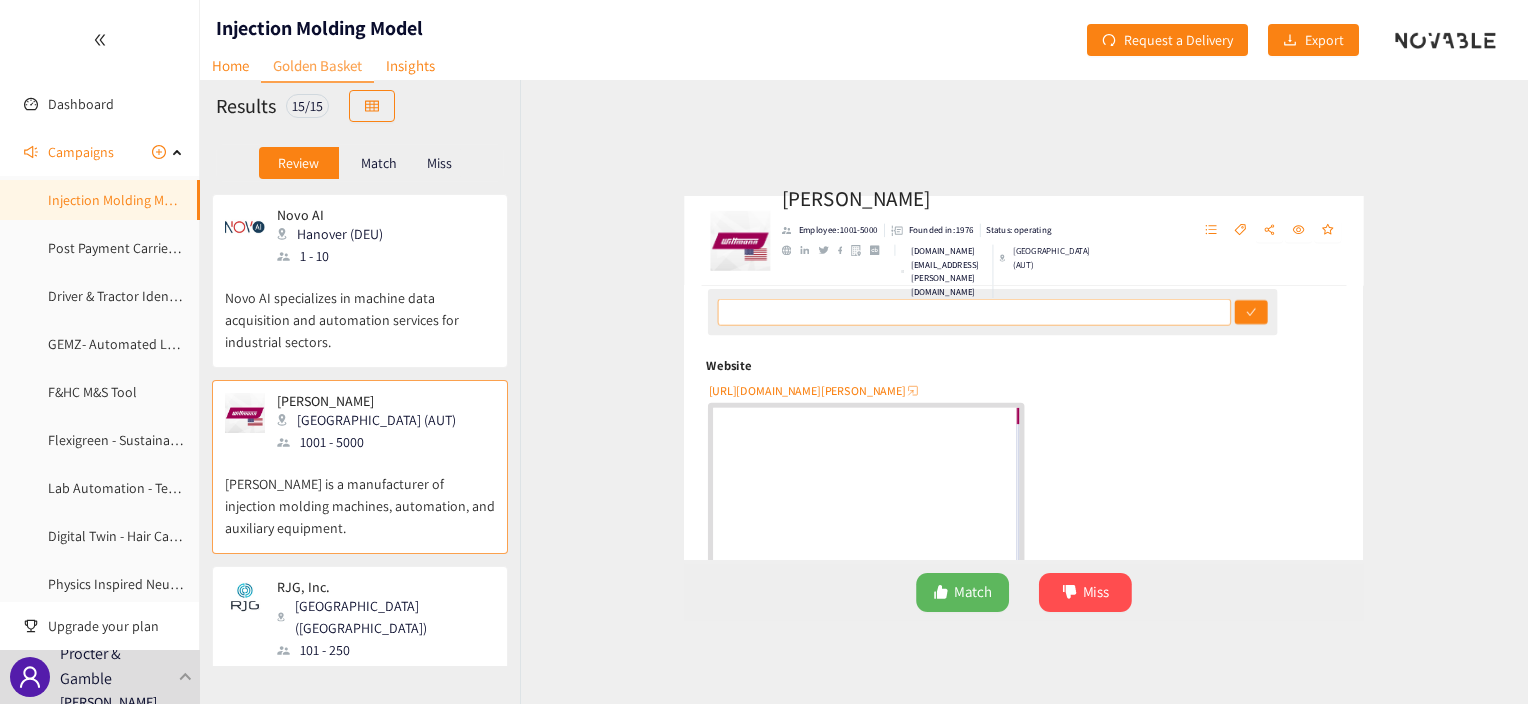 scroll, scrollTop: 200, scrollLeft: 0, axis: vertical 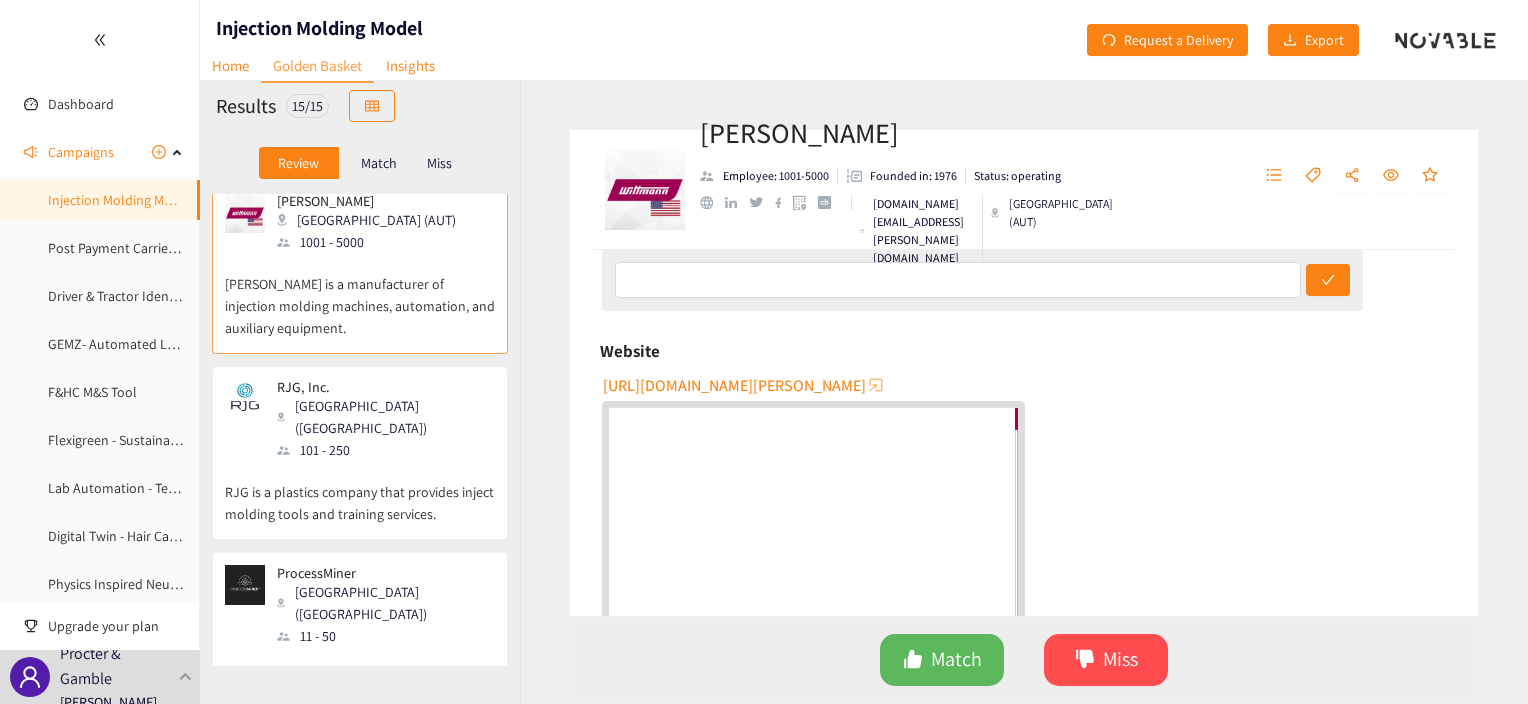 click on "101 - 250" at bounding box center (385, 450) 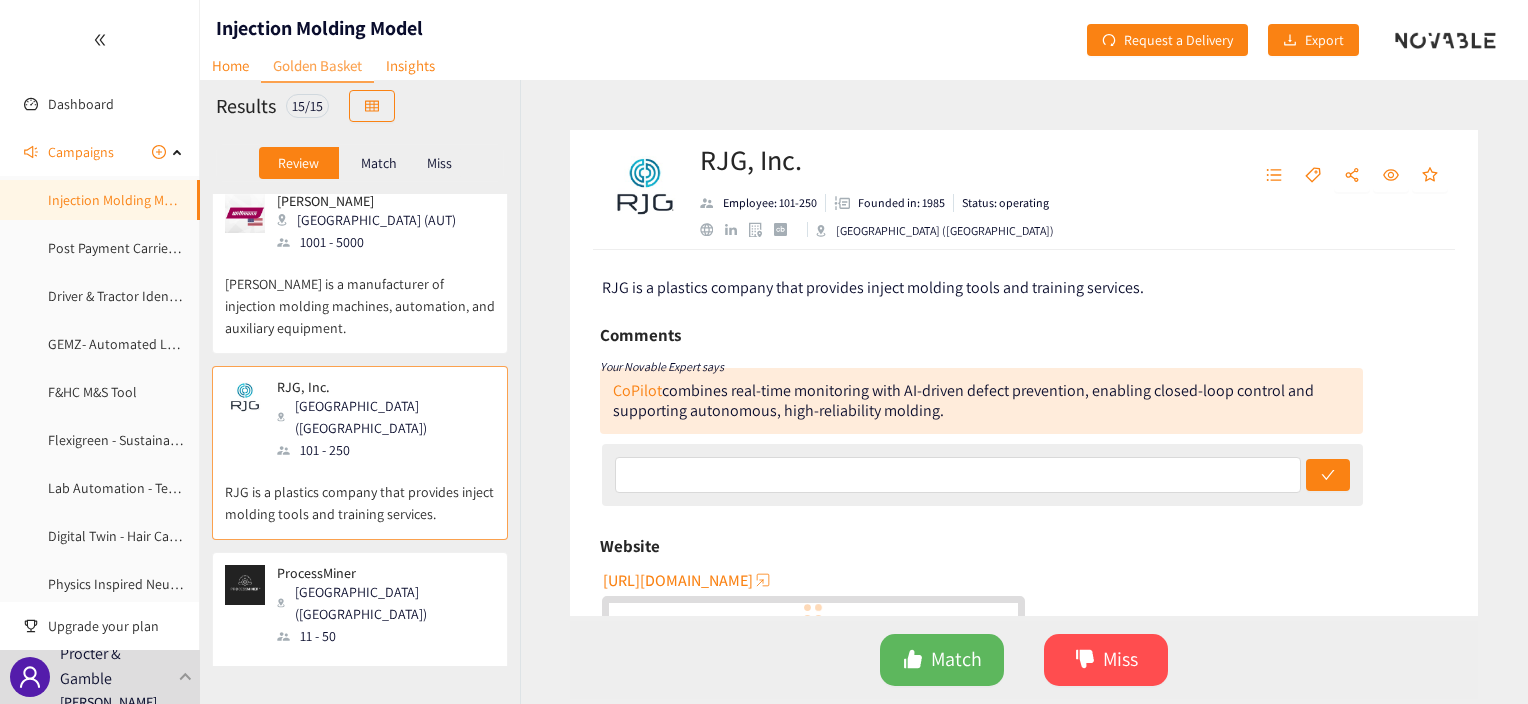 scroll, scrollTop: 0, scrollLeft: 0, axis: both 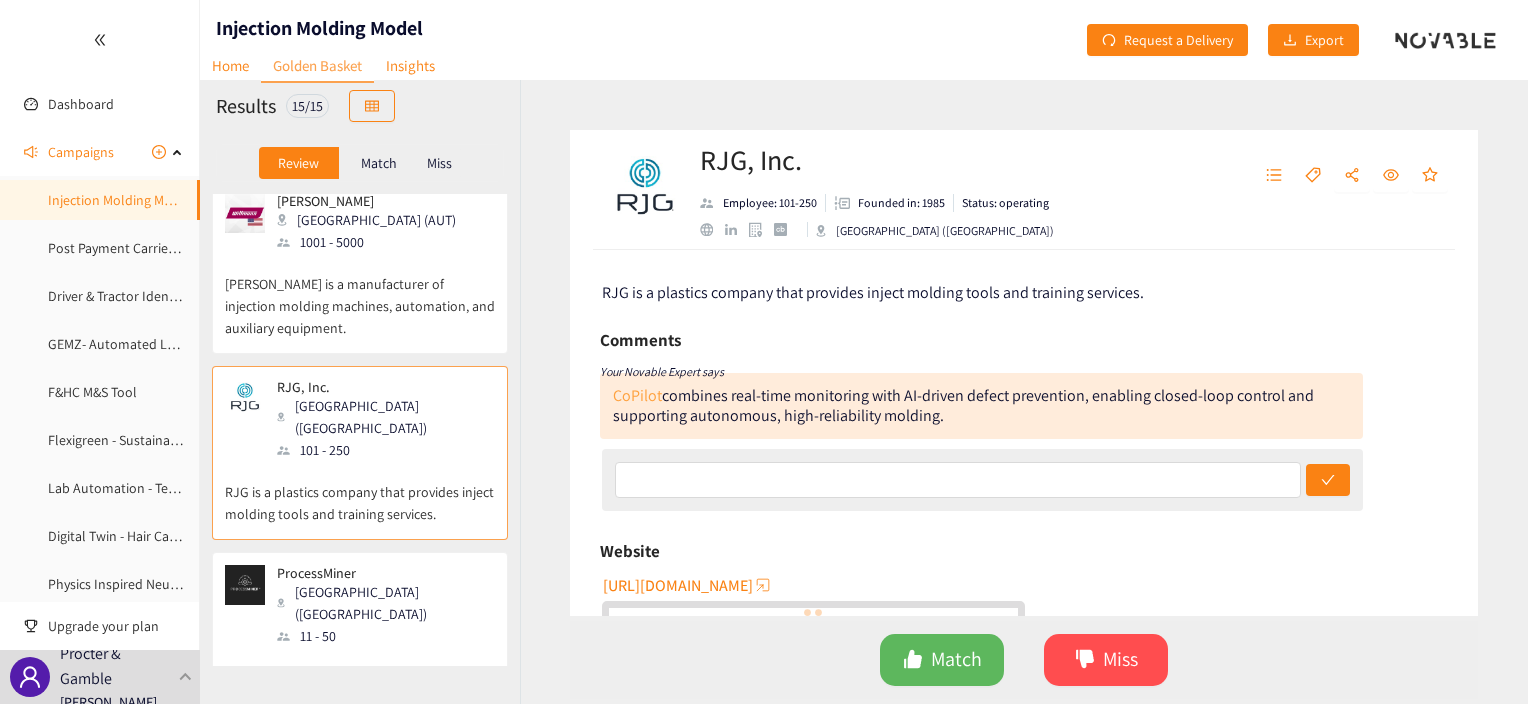 click on "CoPilot" at bounding box center (637, 395) 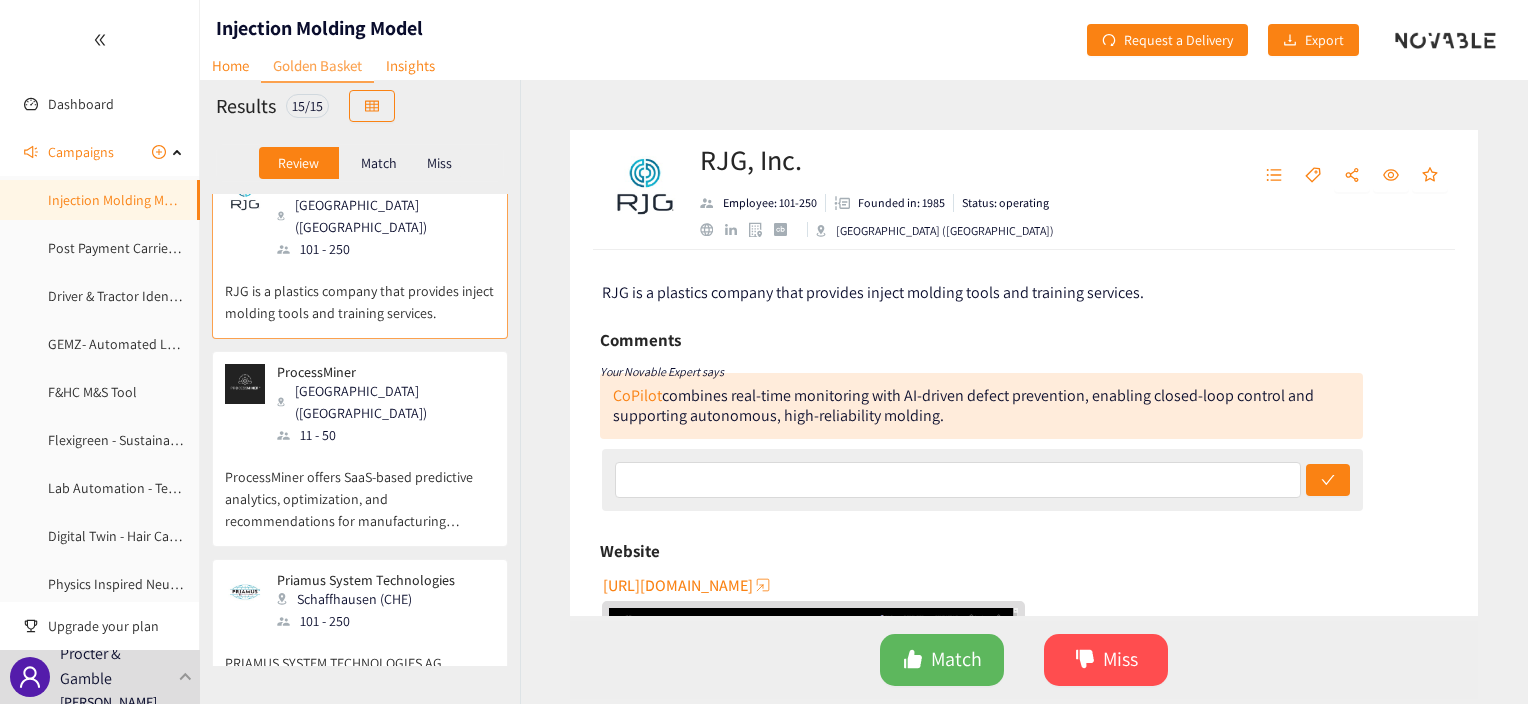 scroll, scrollTop: 500, scrollLeft: 0, axis: vertical 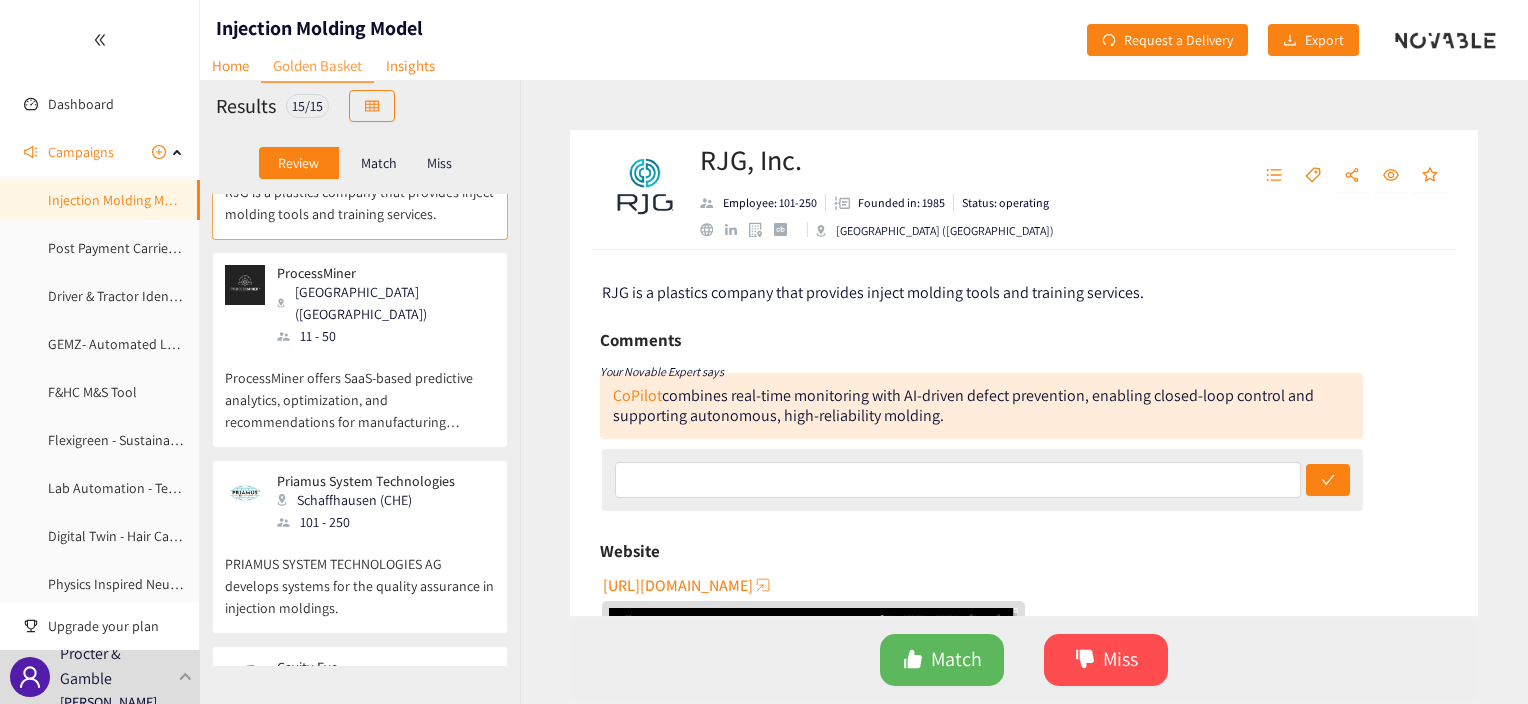 click on "ProcessMiner offers SaaS-based predictive analytics, optimization, and recommendations for manufacturing processes." at bounding box center (360, 390) 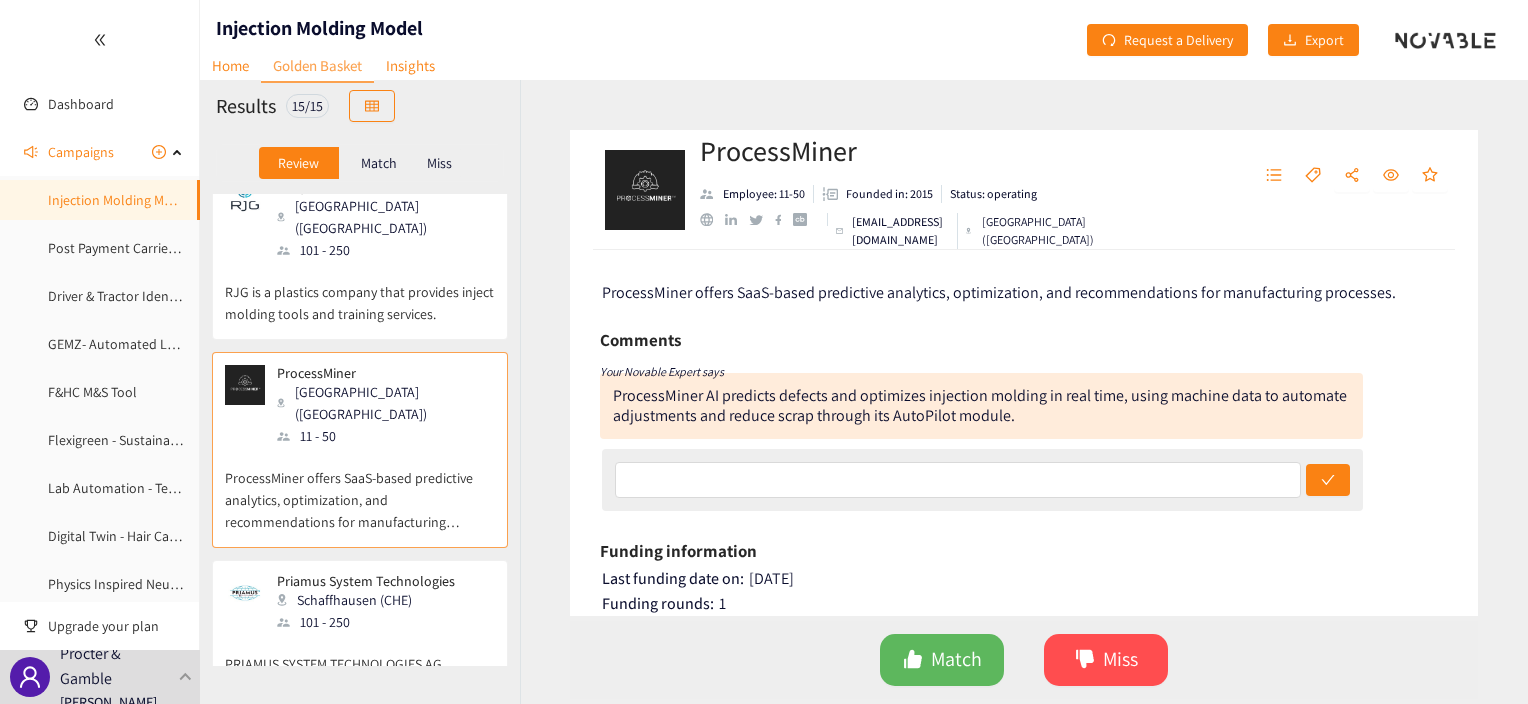scroll, scrollTop: 500, scrollLeft: 0, axis: vertical 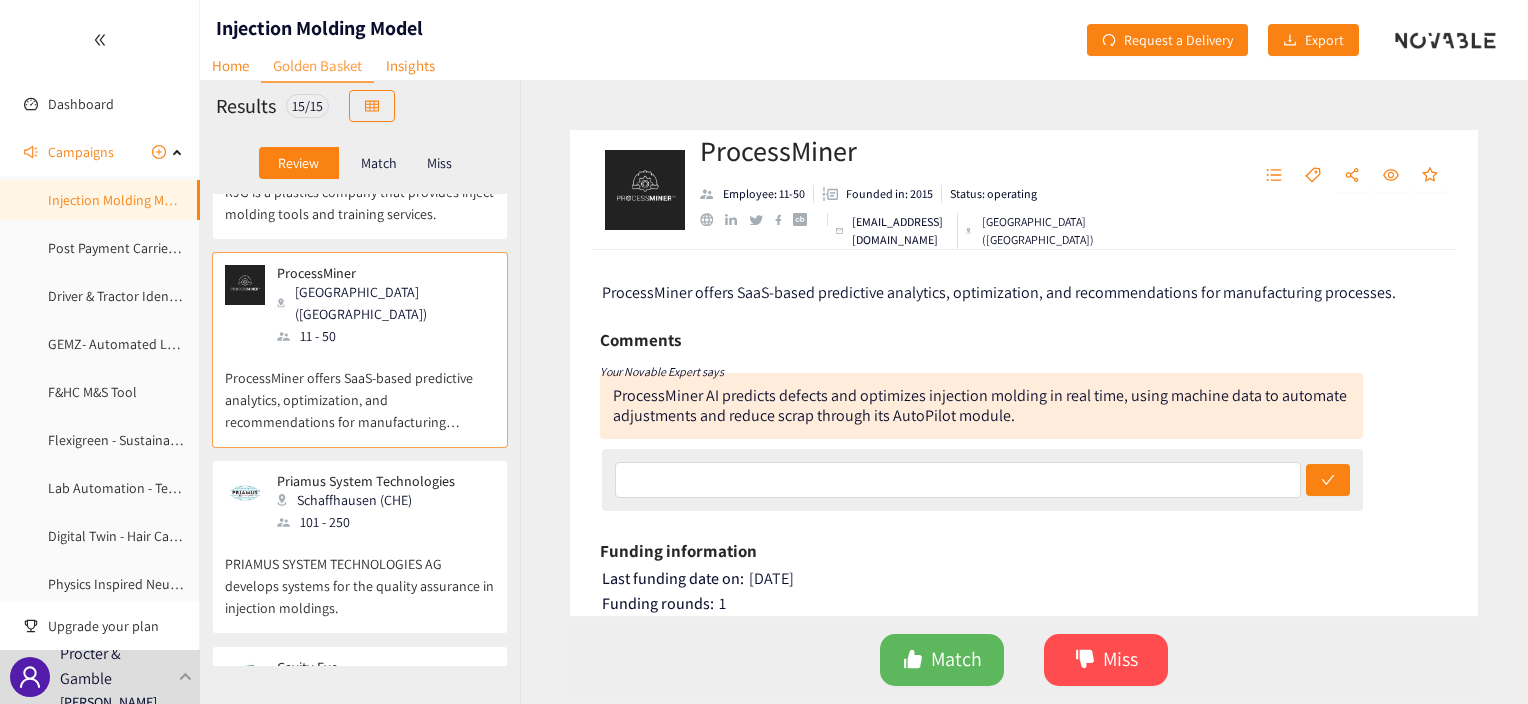 click on "ProcessMiner   [GEOGRAPHIC_DATA] ([GEOGRAPHIC_DATA])     11 - 50 ProcessMiner offers SaaS-based predictive analytics, optimization, and recommendations for manufacturing processes." at bounding box center [360, 356] 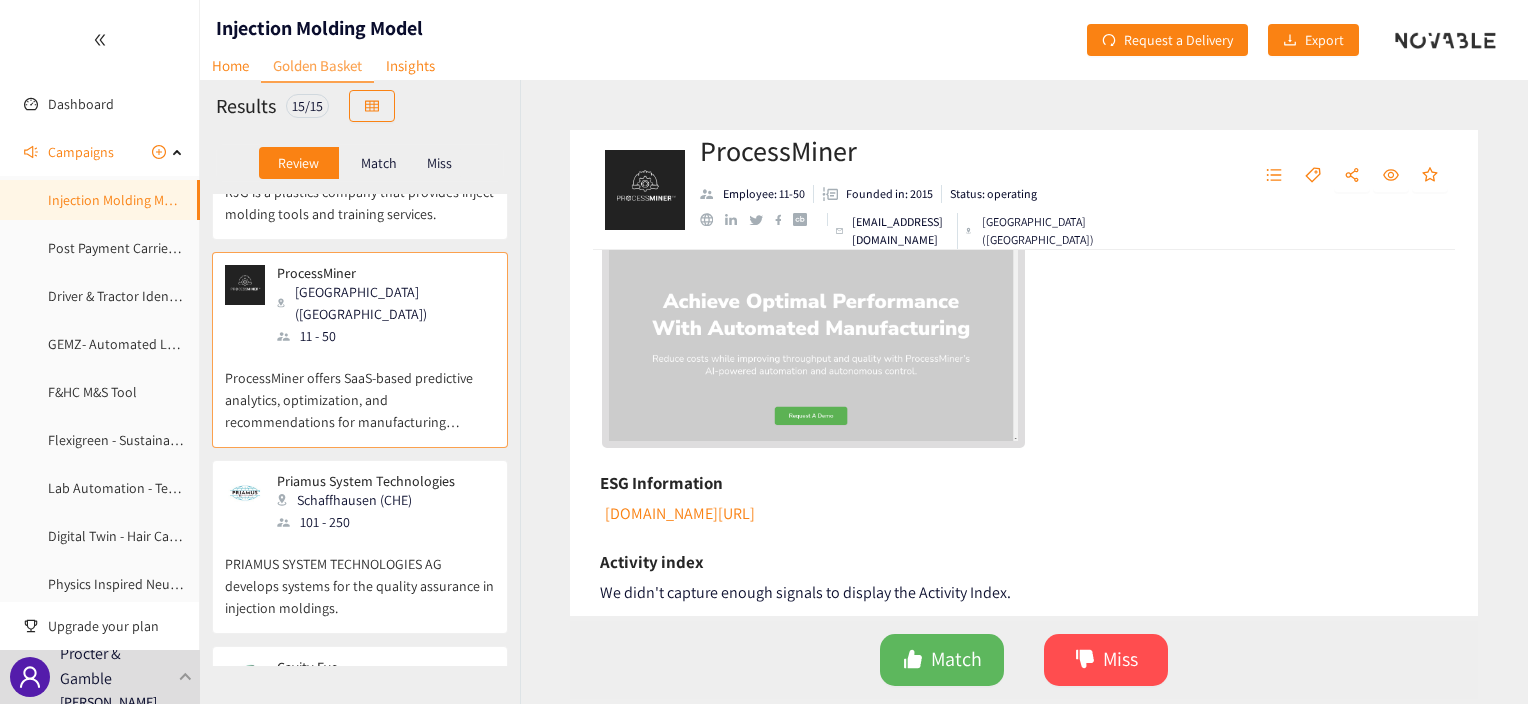 scroll, scrollTop: 600, scrollLeft: 0, axis: vertical 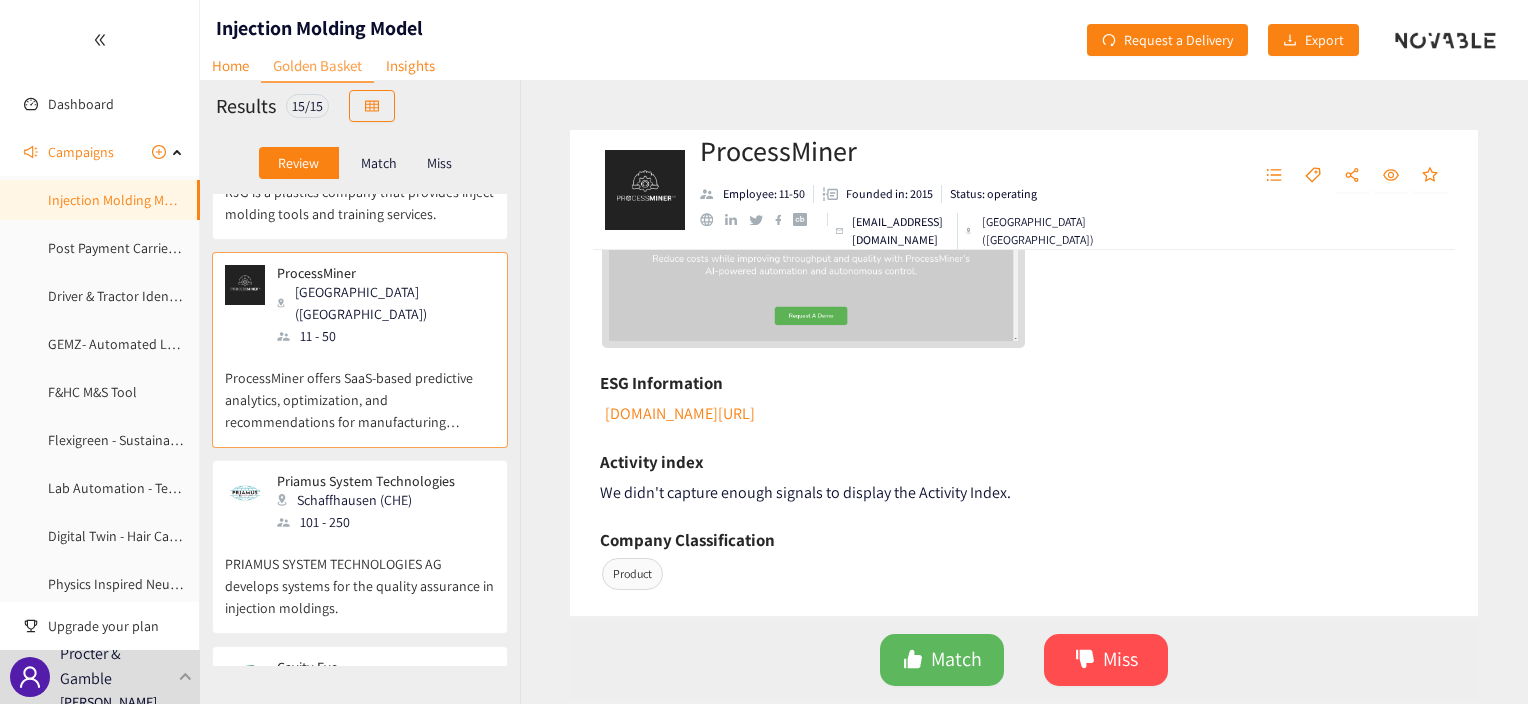click on "Schaffhausen (CHE)" at bounding box center (372, 500) 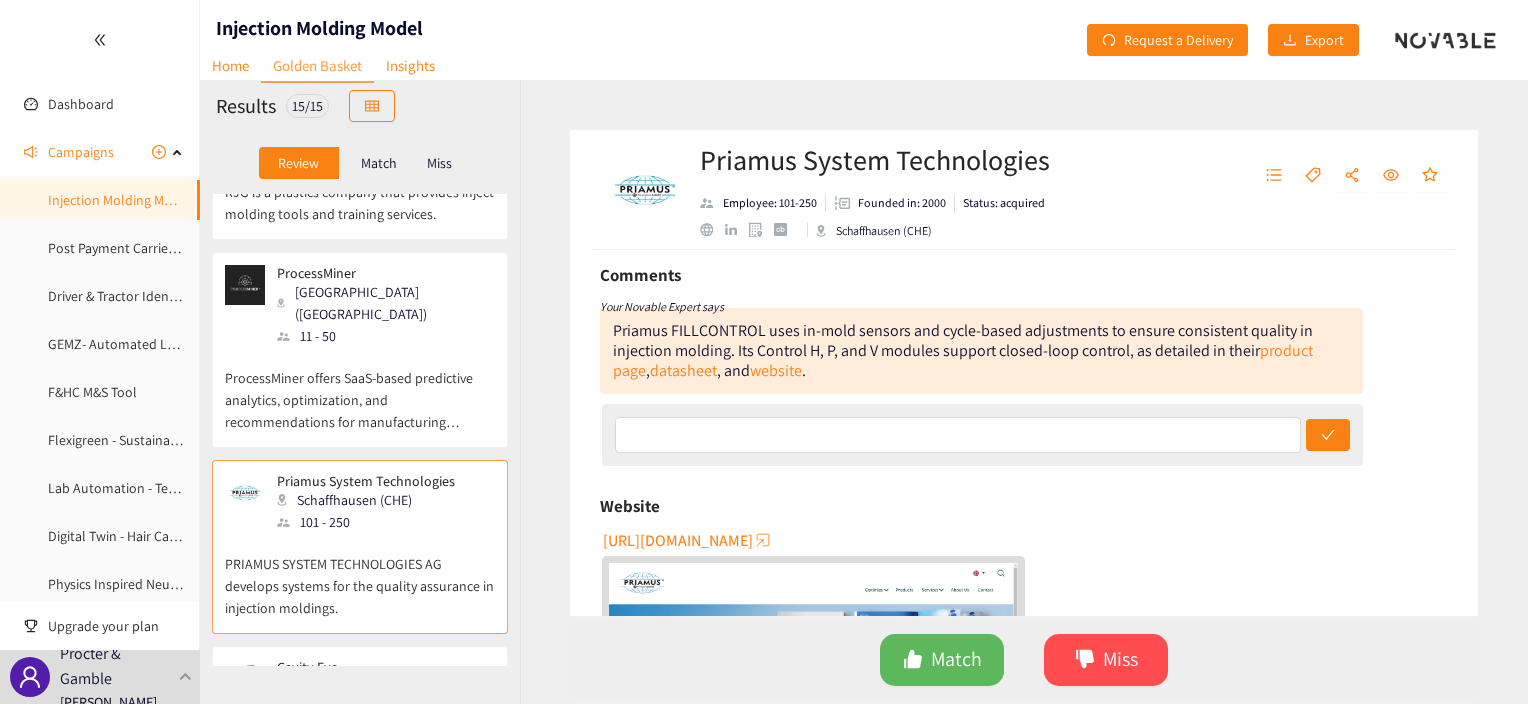 scroll, scrollTop: 100, scrollLeft: 0, axis: vertical 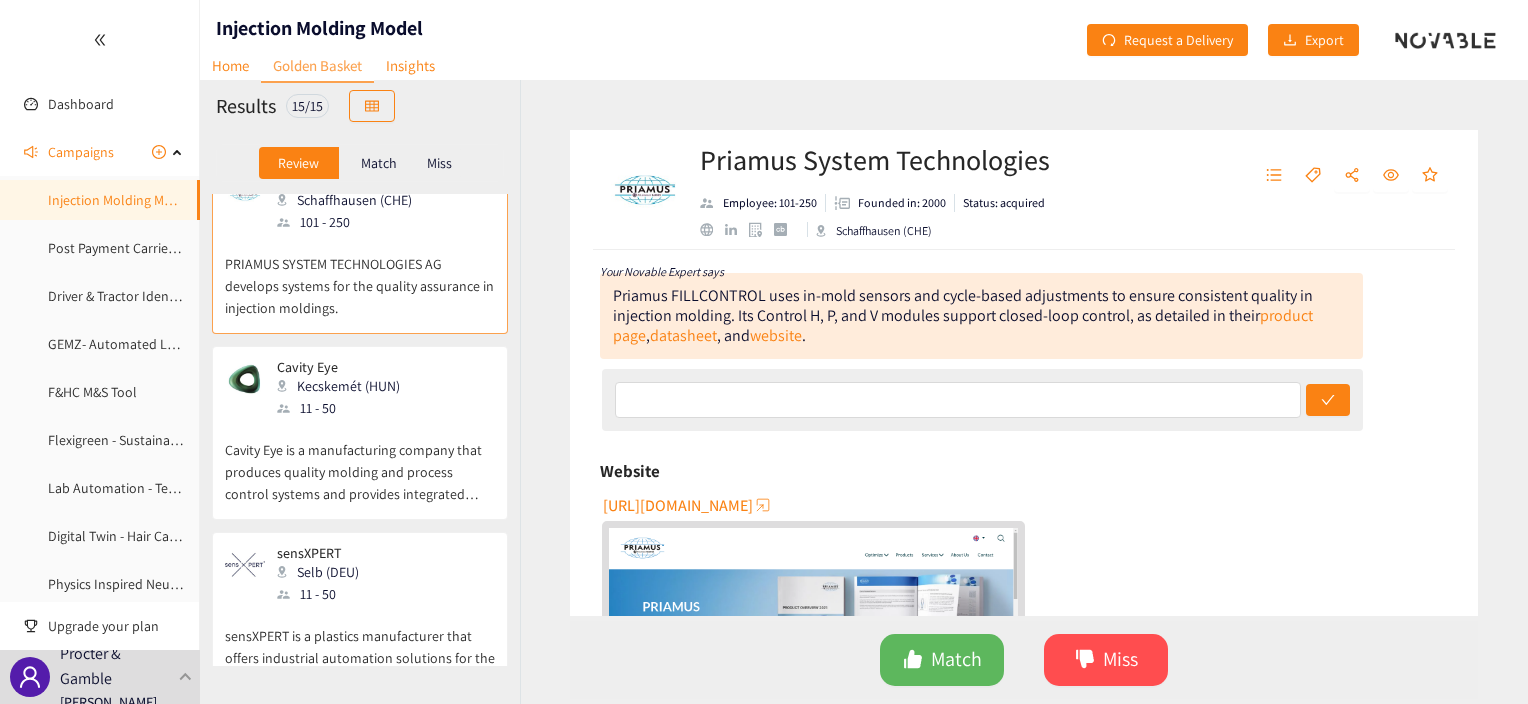 click on "Cavity Eye is a manufacturing company that produces quality molding and process control systems and provides integrated solutions." at bounding box center [360, 462] 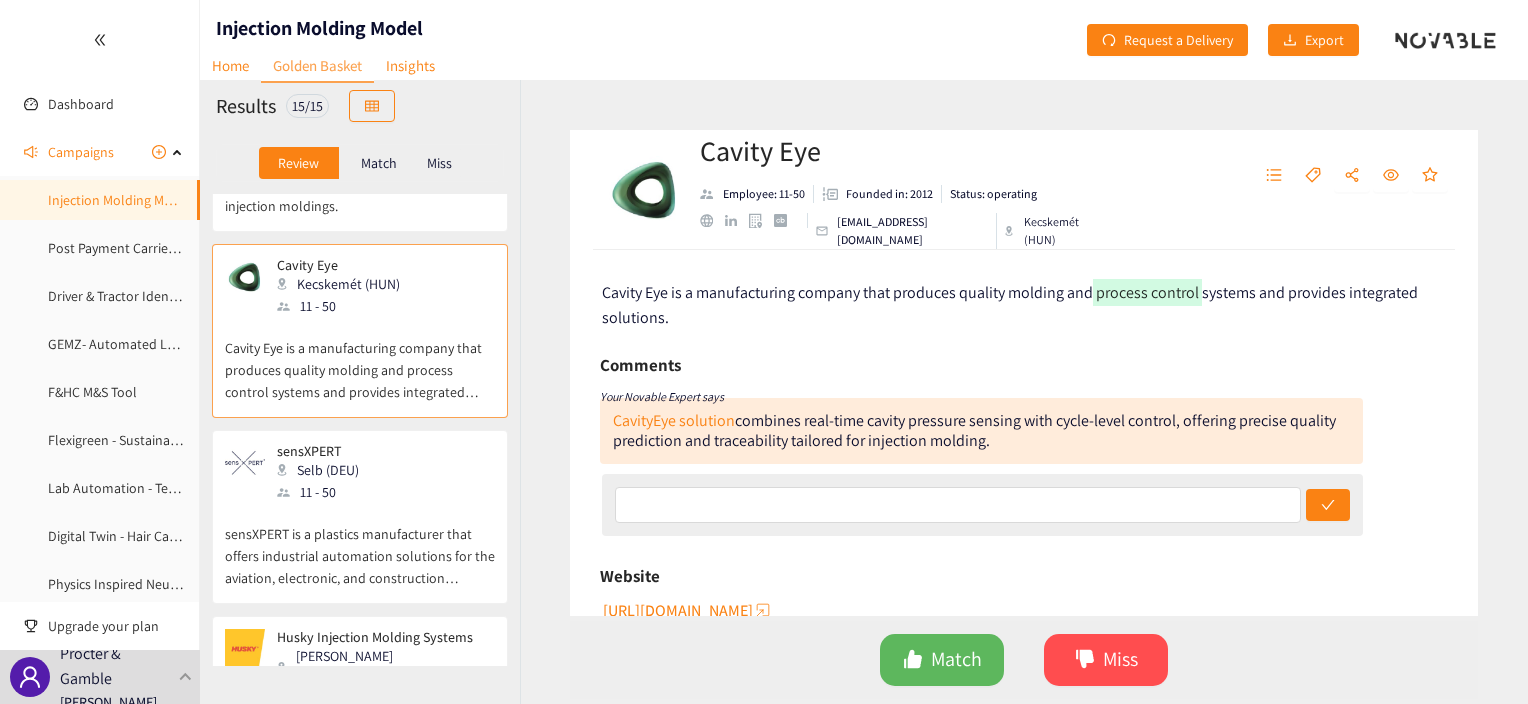 scroll, scrollTop: 1000, scrollLeft: 0, axis: vertical 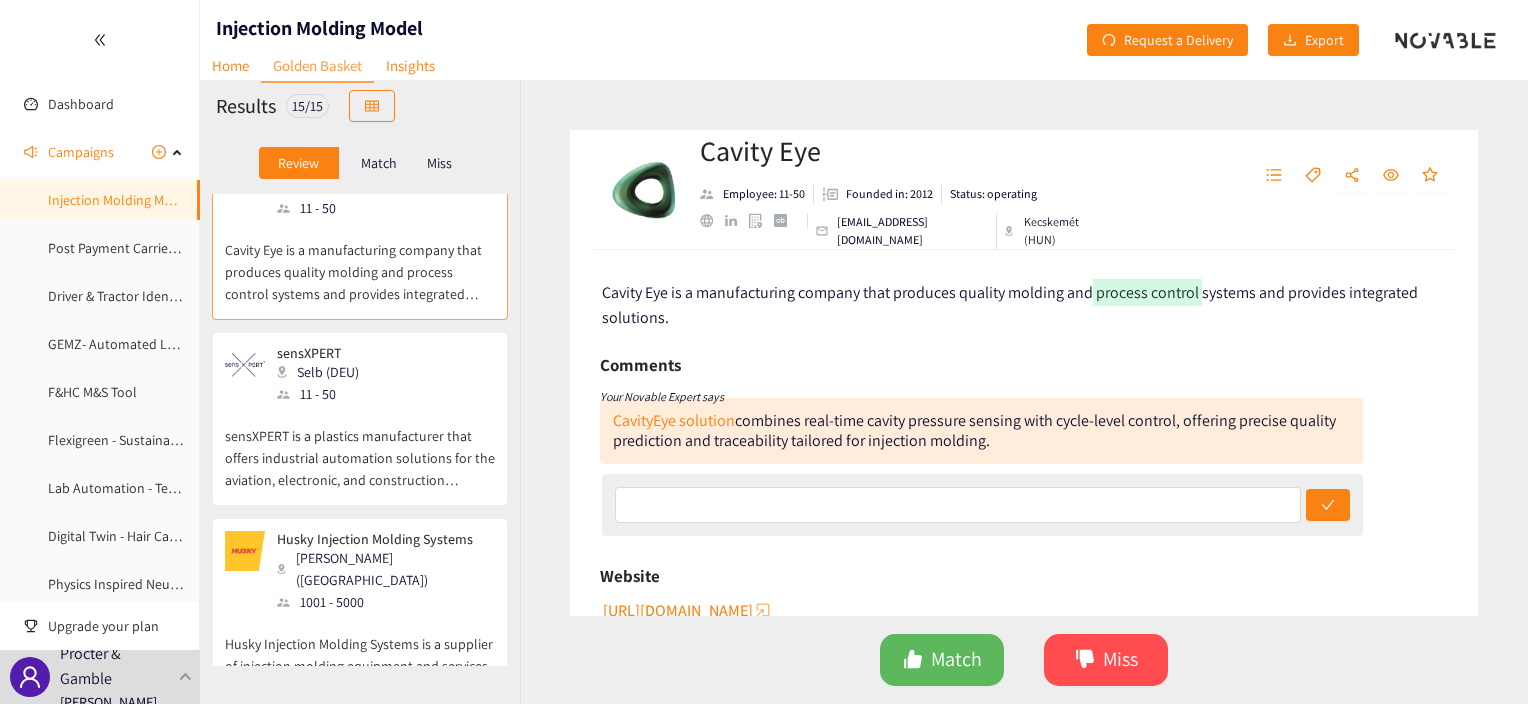 click on "sensXPERT is a plastics manufacturer that offers industrial automation solutions for the aviation, electronic, and construction industries." at bounding box center [360, 448] 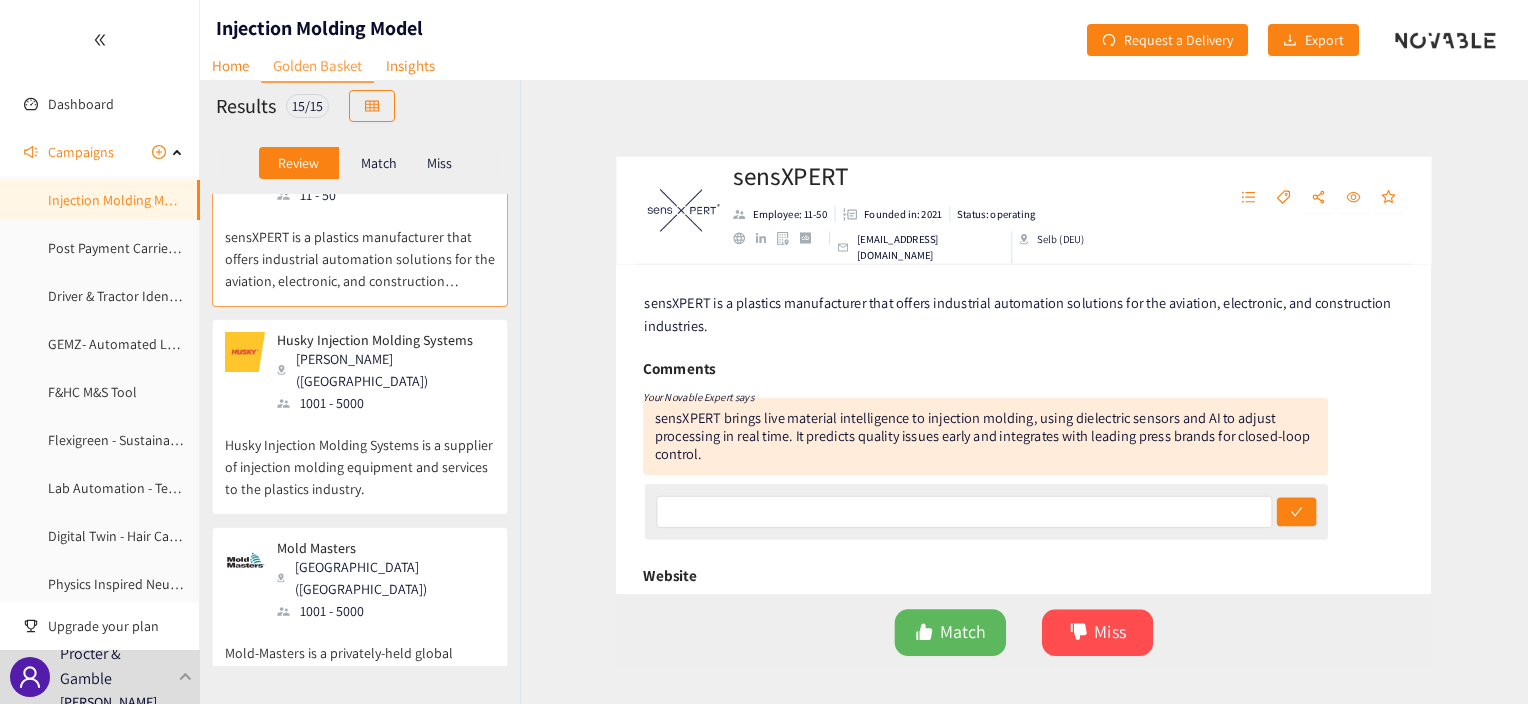 scroll, scrollTop: 1200, scrollLeft: 0, axis: vertical 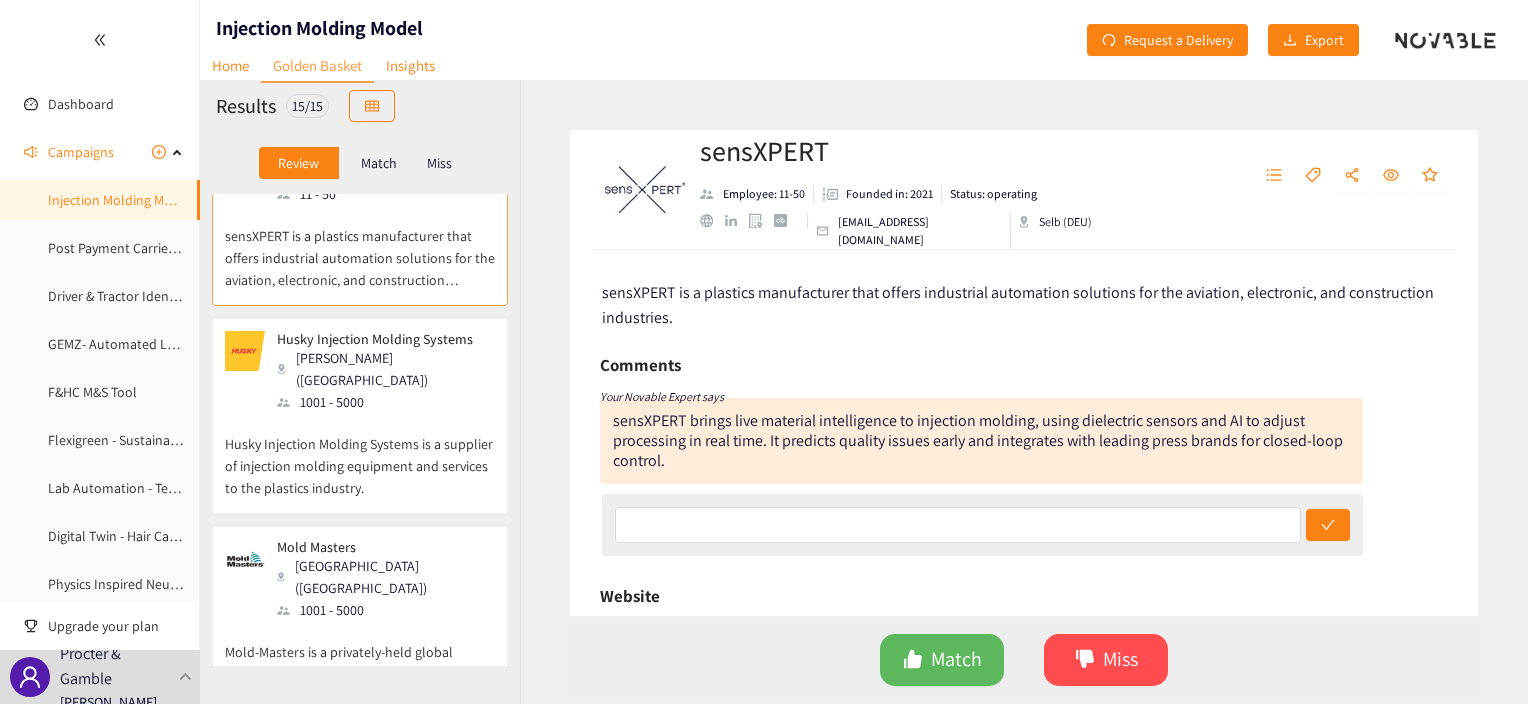 click on "Husky Injection Molding Systems is a supplier of injection molding equipment and services to the plastics industry." at bounding box center [360, 456] 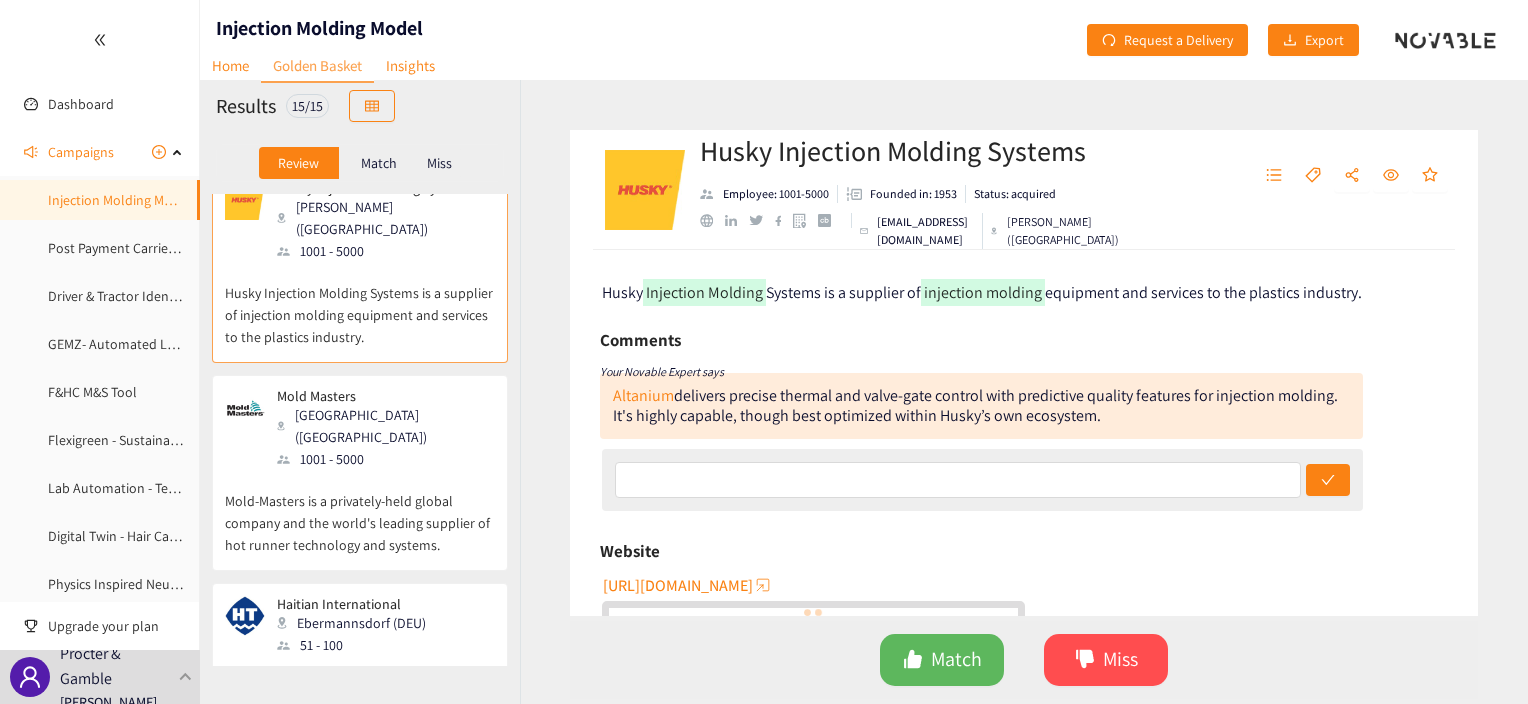 scroll, scrollTop: 1400, scrollLeft: 0, axis: vertical 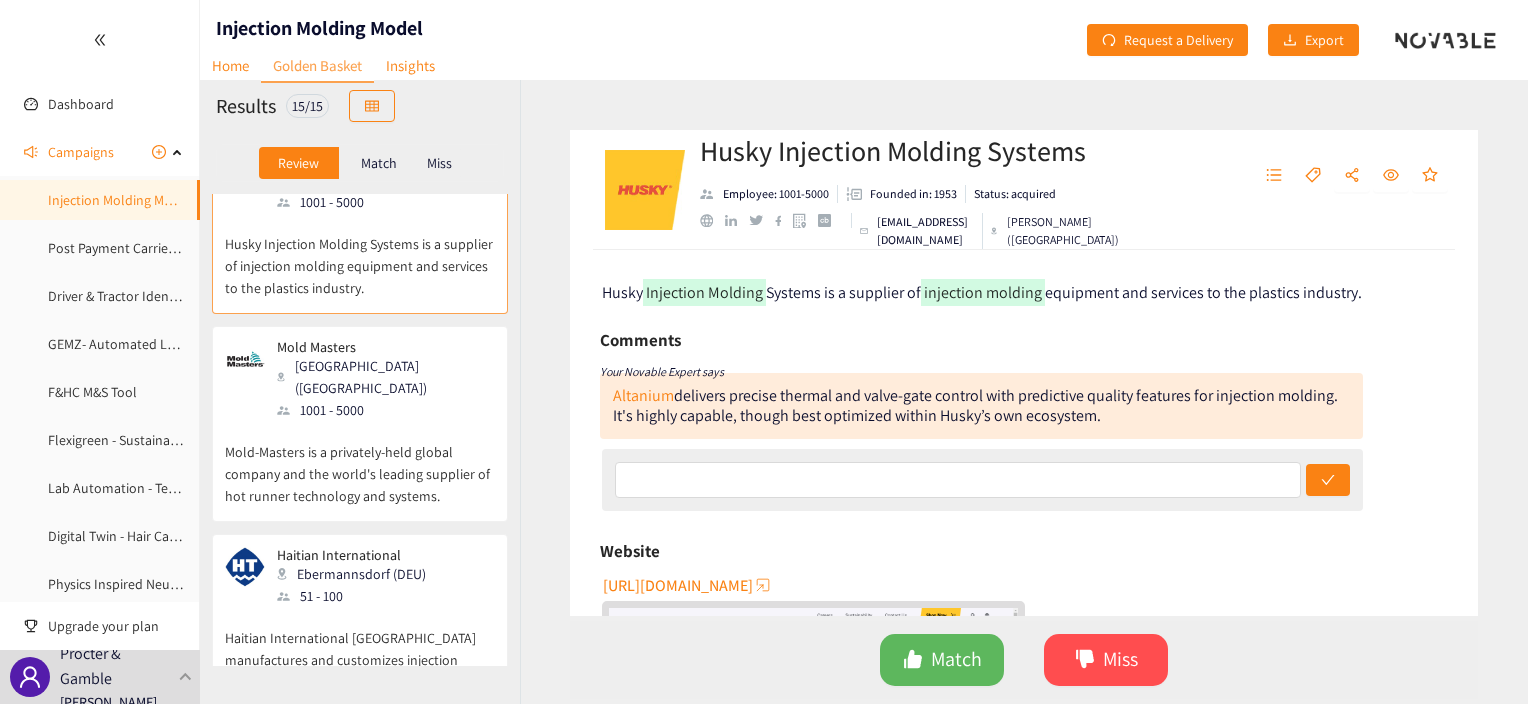 click on "Mold-Masters is a privately-held global company and the world's leading supplier of hot runner technology and systems." at bounding box center (360, 464) 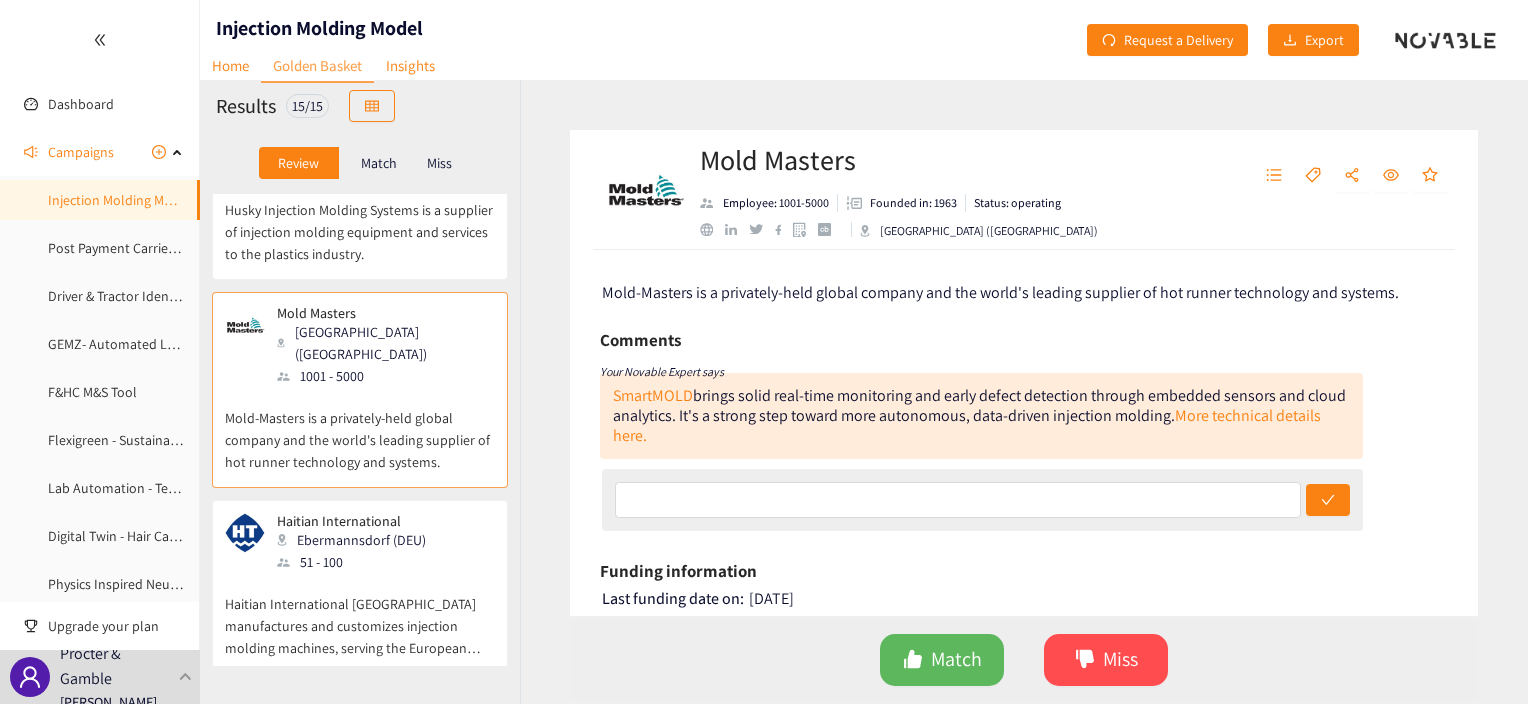 scroll, scrollTop: 1400, scrollLeft: 0, axis: vertical 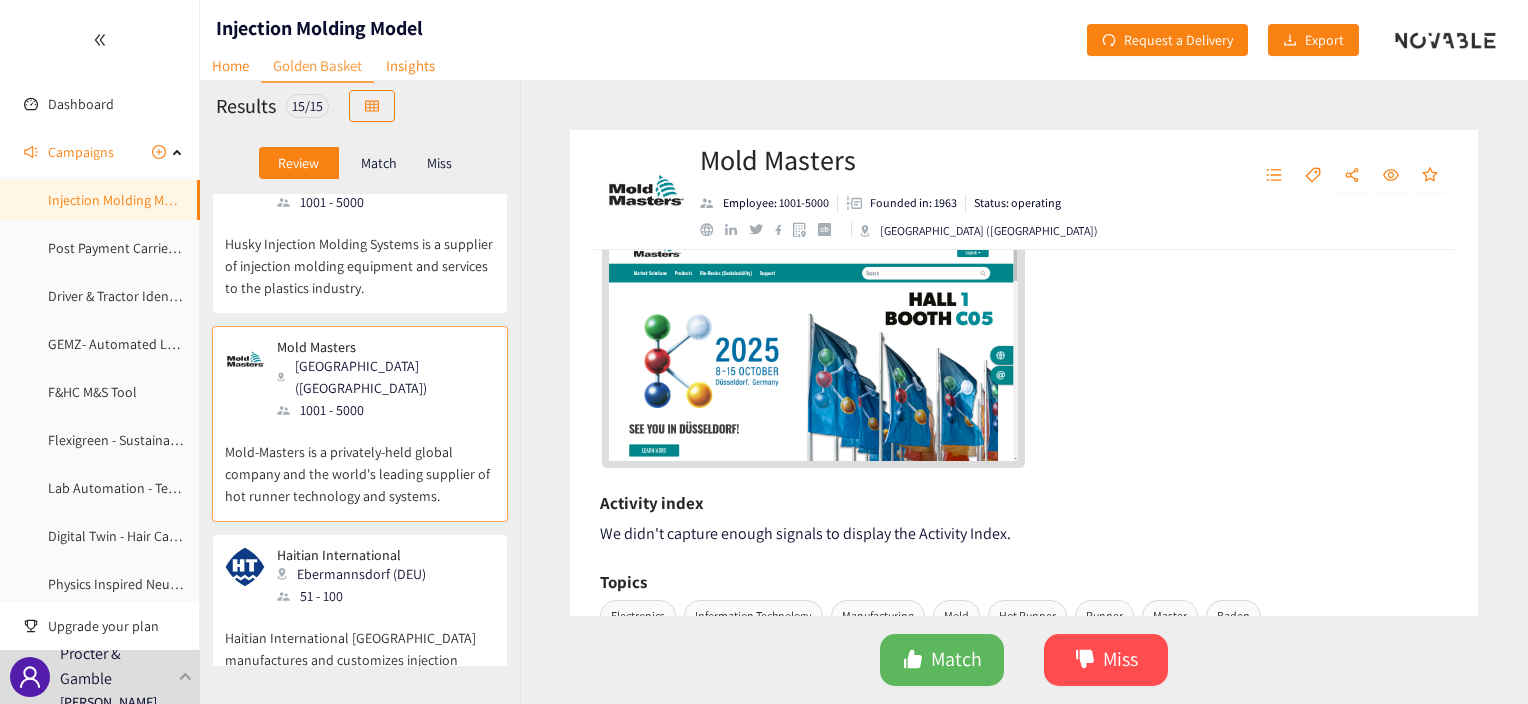 click on "51 - 100" at bounding box center [357, 596] 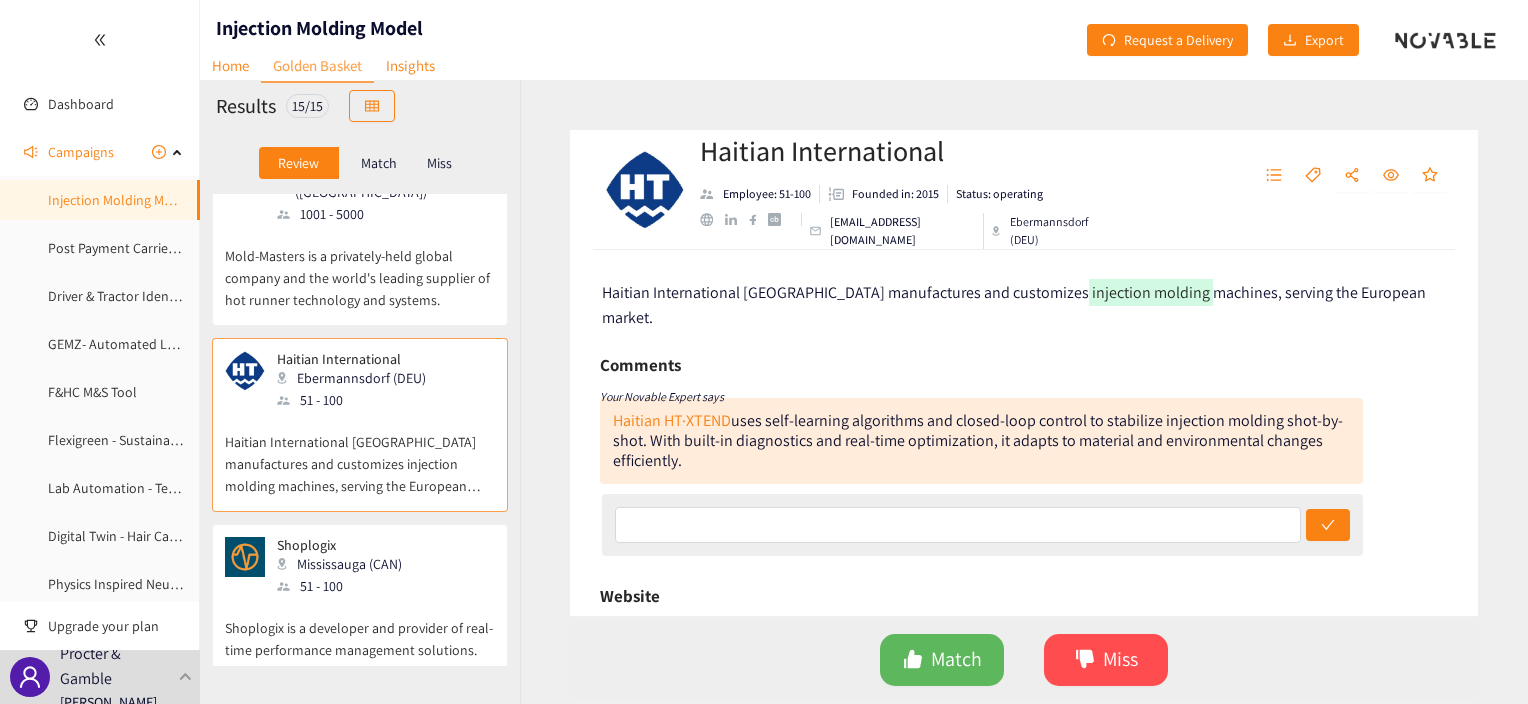 scroll, scrollTop: 1600, scrollLeft: 0, axis: vertical 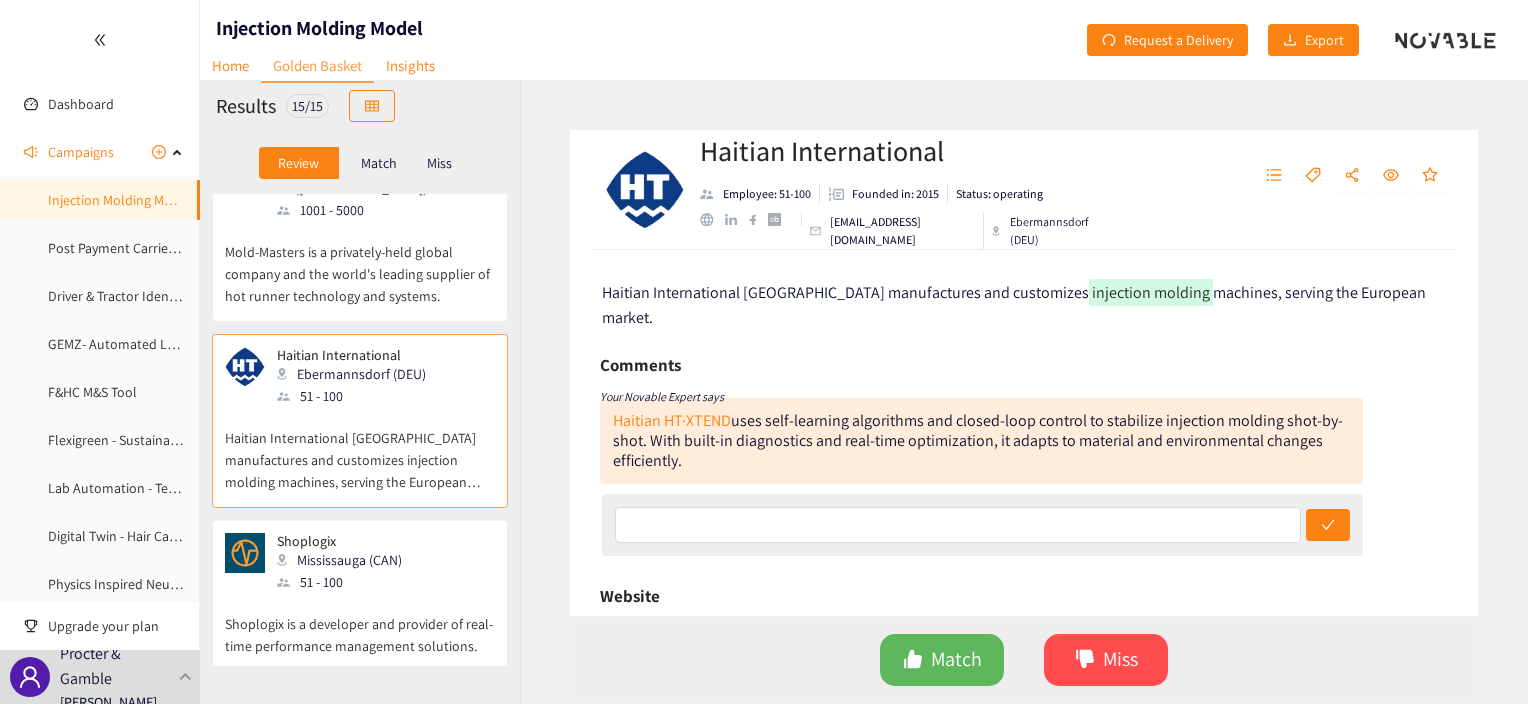 click on "51 - 100" at bounding box center [345, 582] 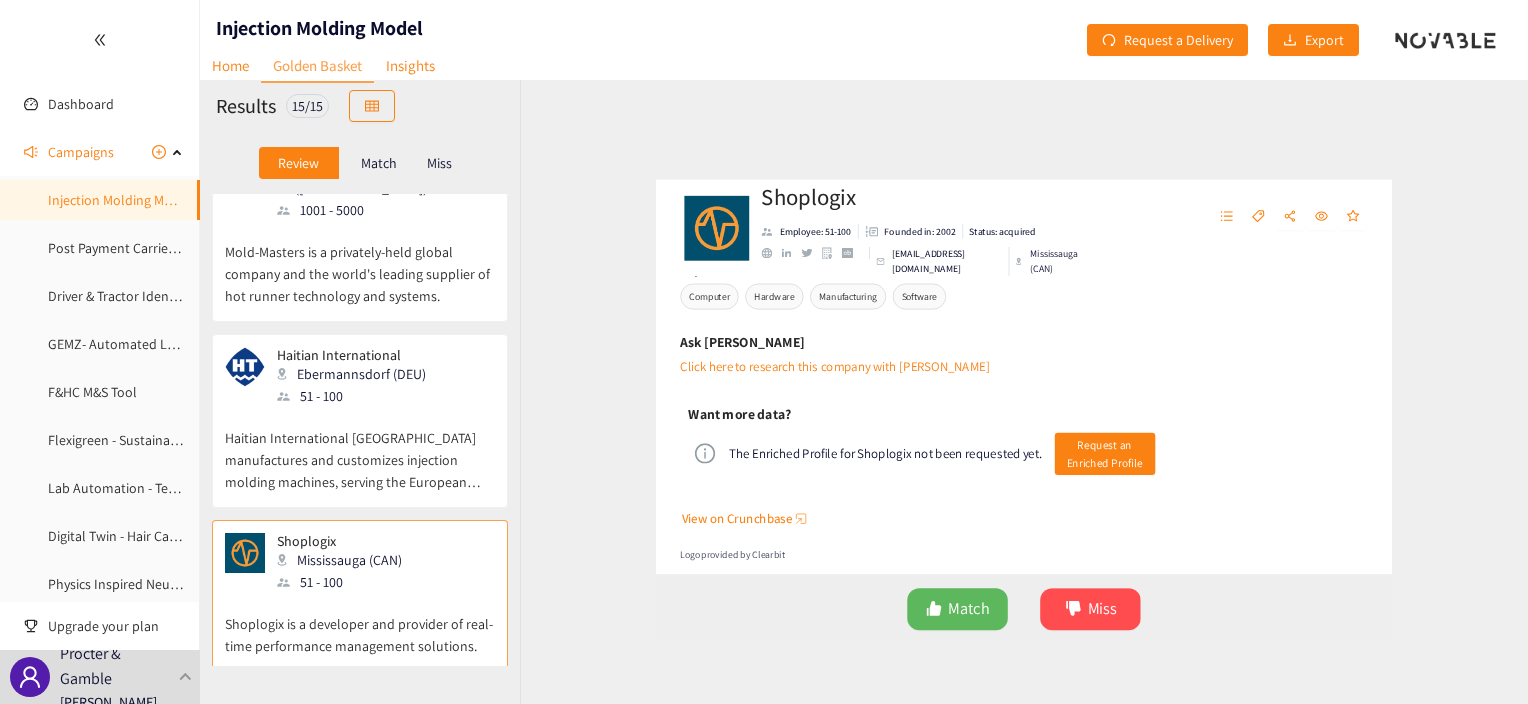 scroll, scrollTop: 936, scrollLeft: 0, axis: vertical 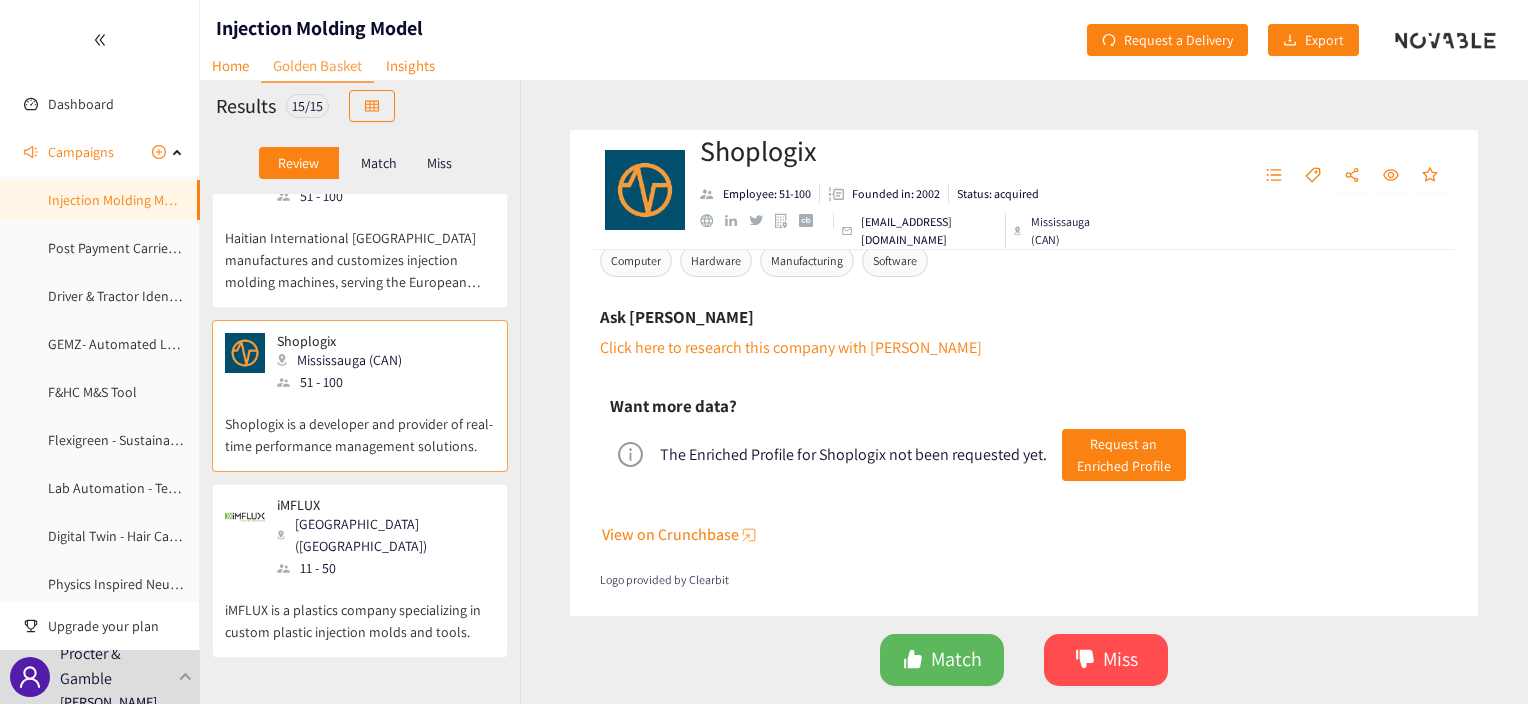 click on "11 - 50" at bounding box center [385, 568] 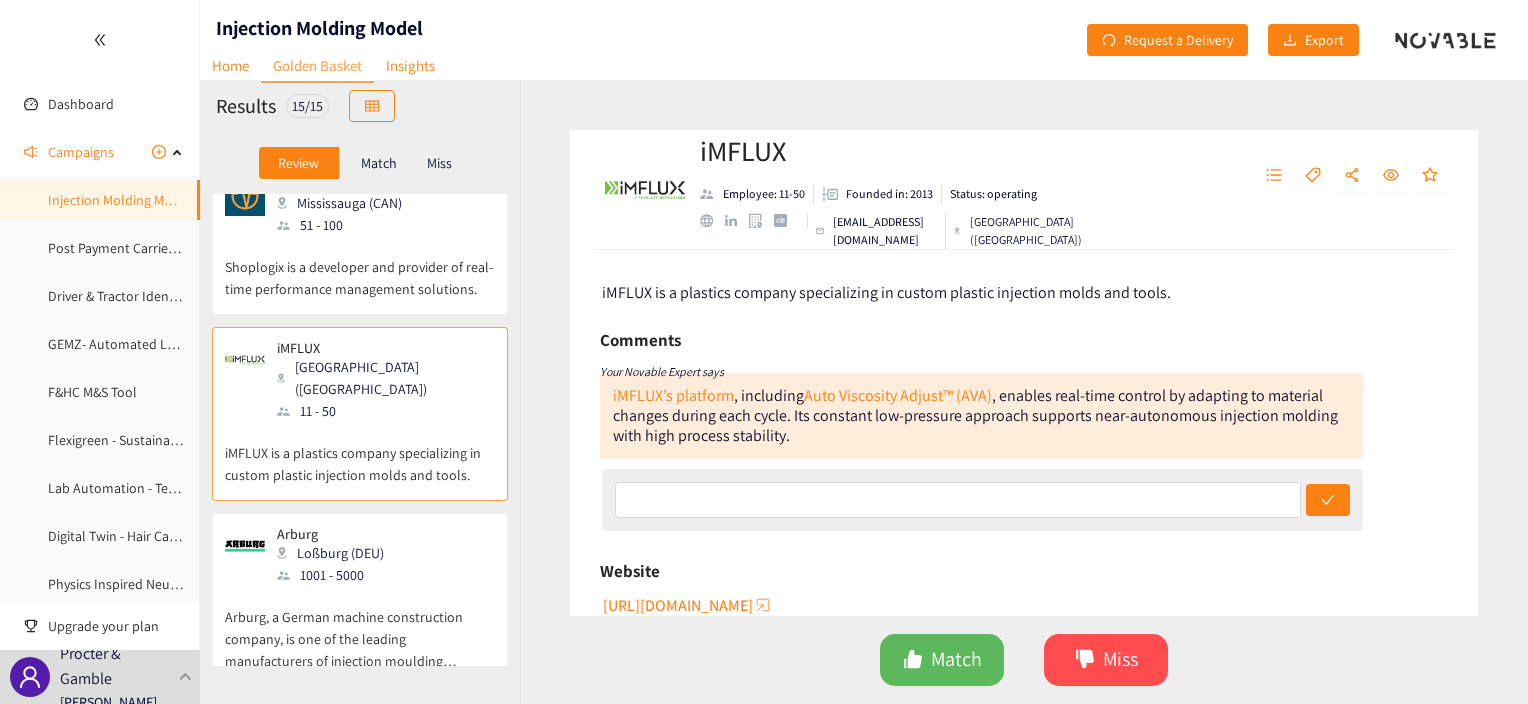 scroll, scrollTop: 2100, scrollLeft: 0, axis: vertical 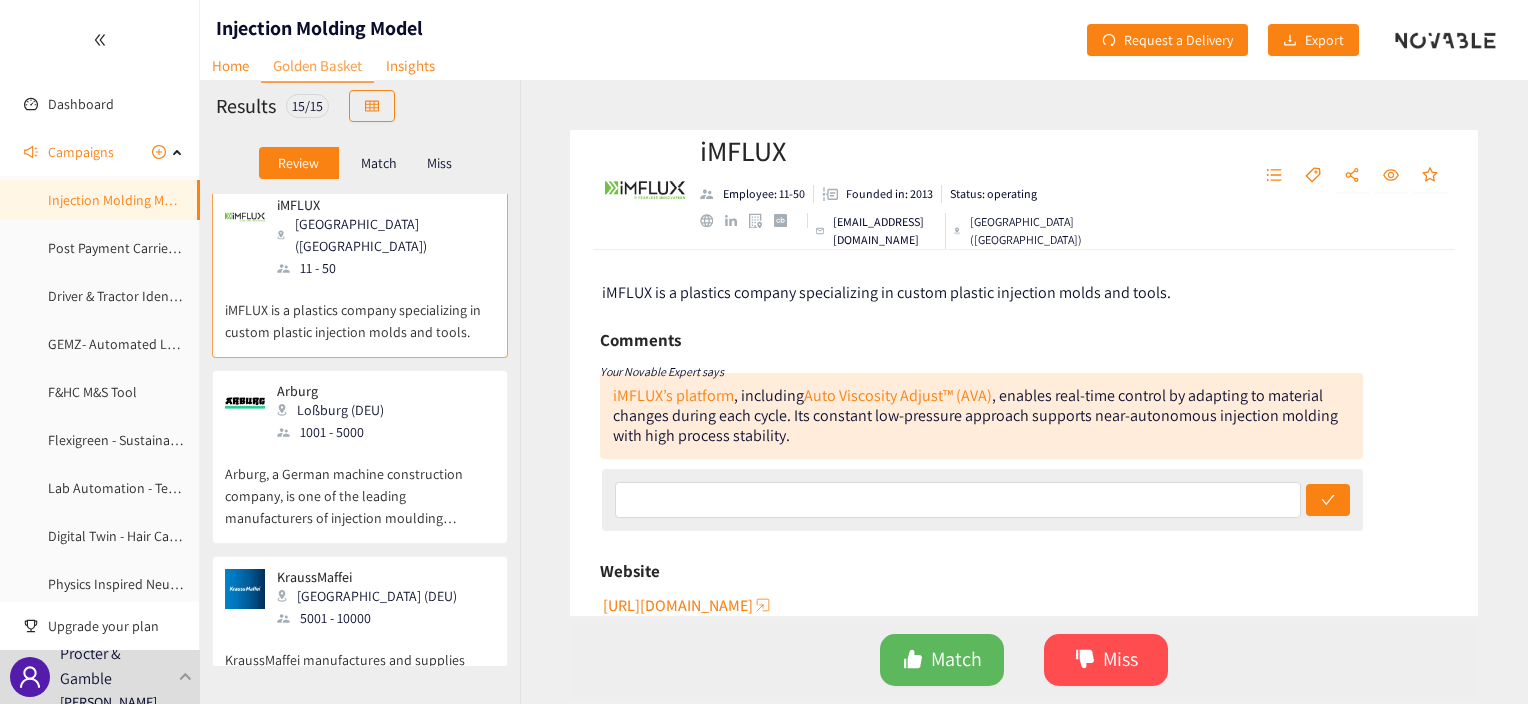 click on "Arburg, a German machine construction company, is one of the leading manufacturers of injection moulding machines for plastics processing." at bounding box center (360, 486) 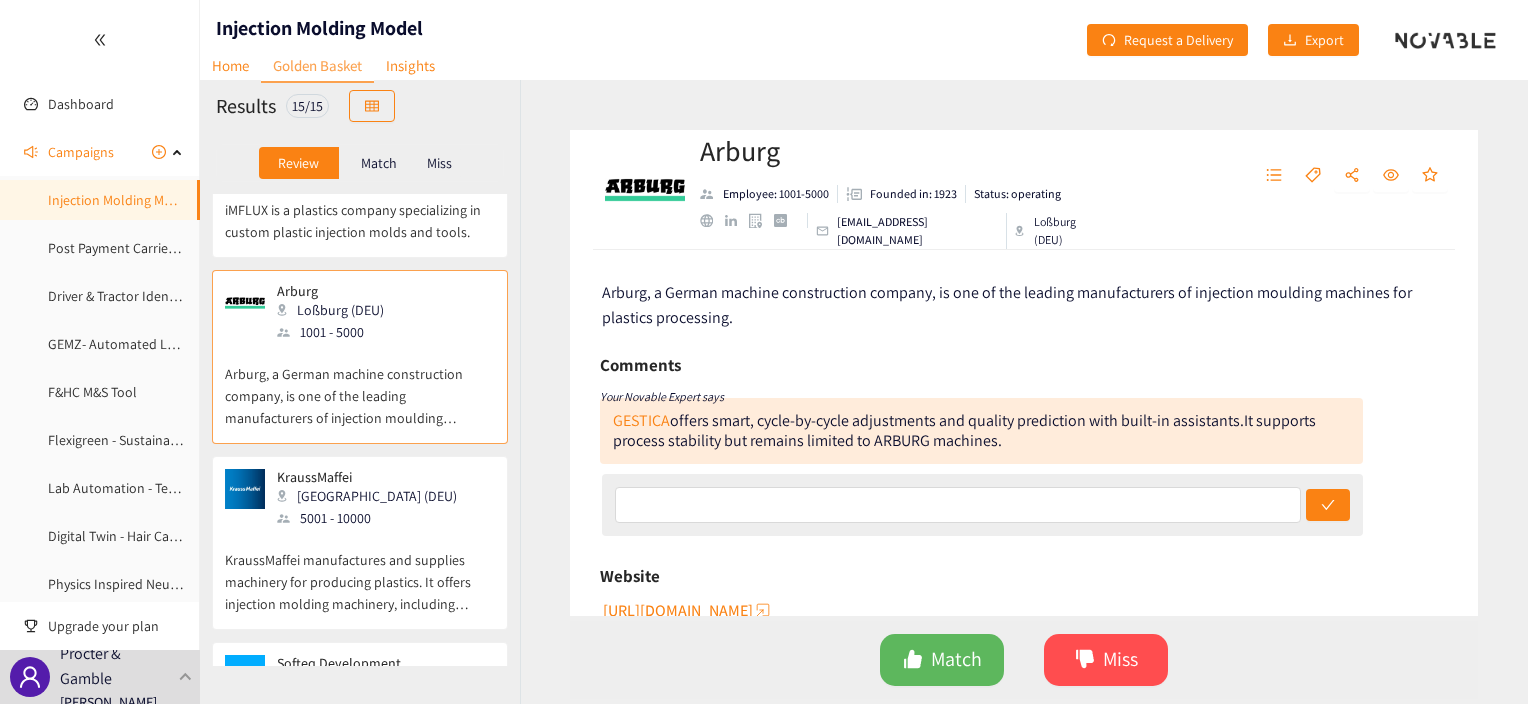 scroll, scrollTop: 2245, scrollLeft: 0, axis: vertical 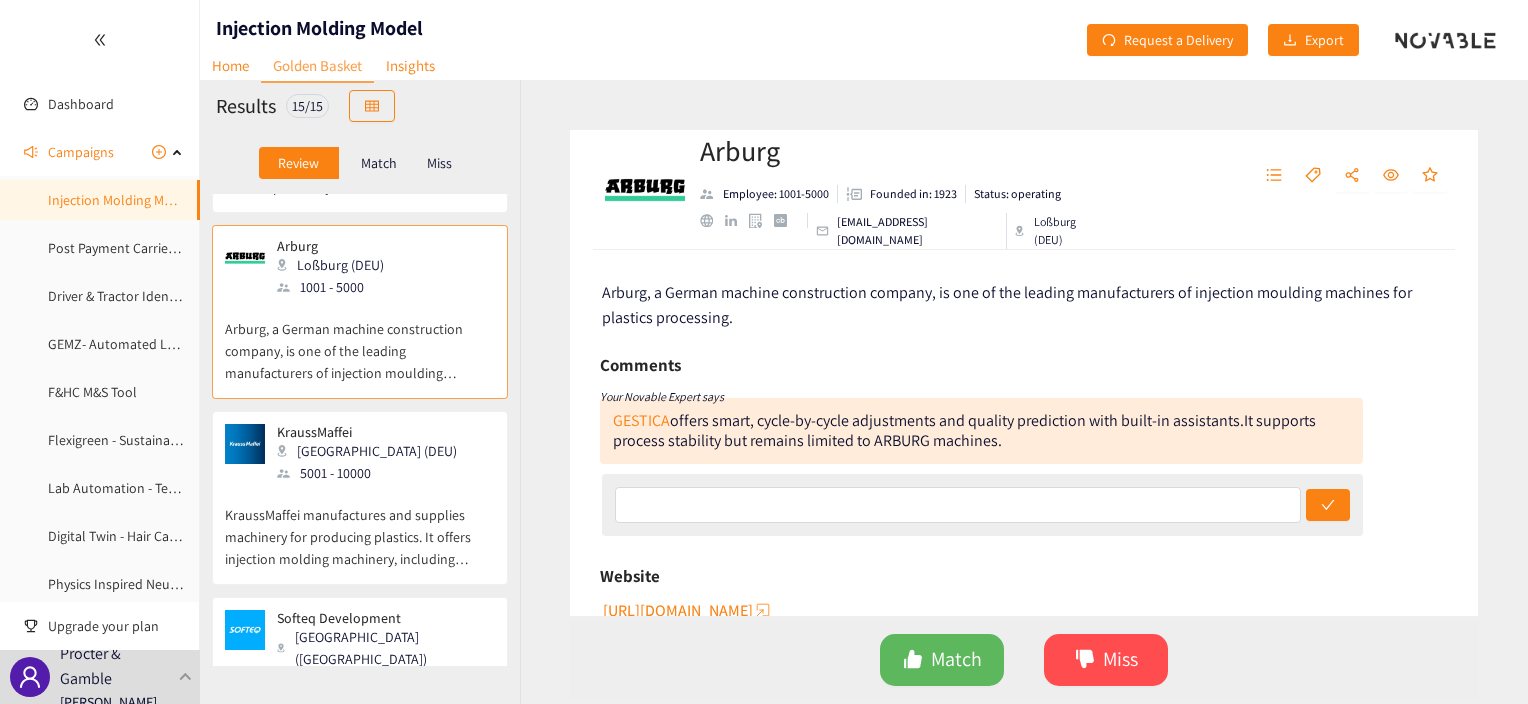 click on "KraussMaffei   Munich (DEU)     5001 - 10000" at bounding box center (360, 454) 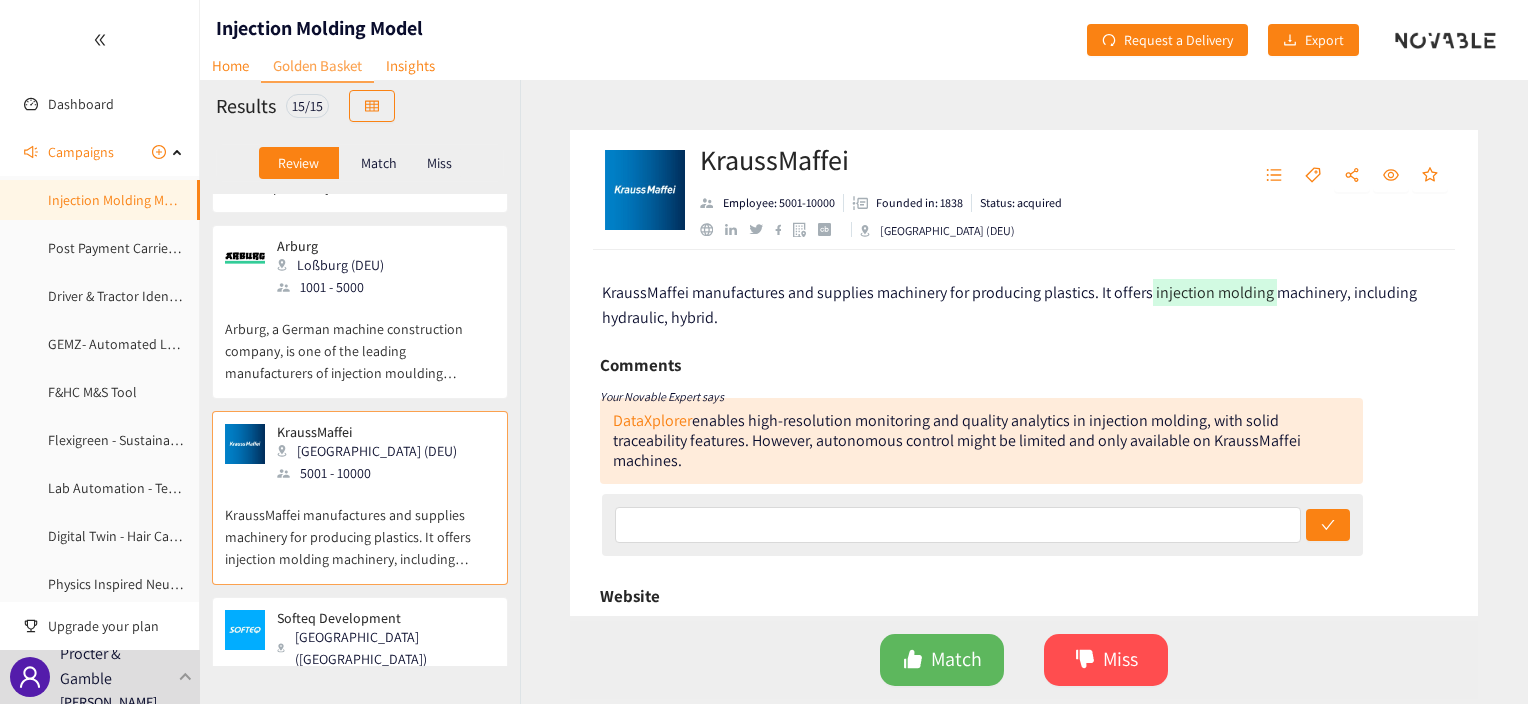 click on "KraussMaffei manufactures and supplies machinery for producing plastics. It offers injection molding machinery, including hydraulic, hybrid." at bounding box center [360, 527] 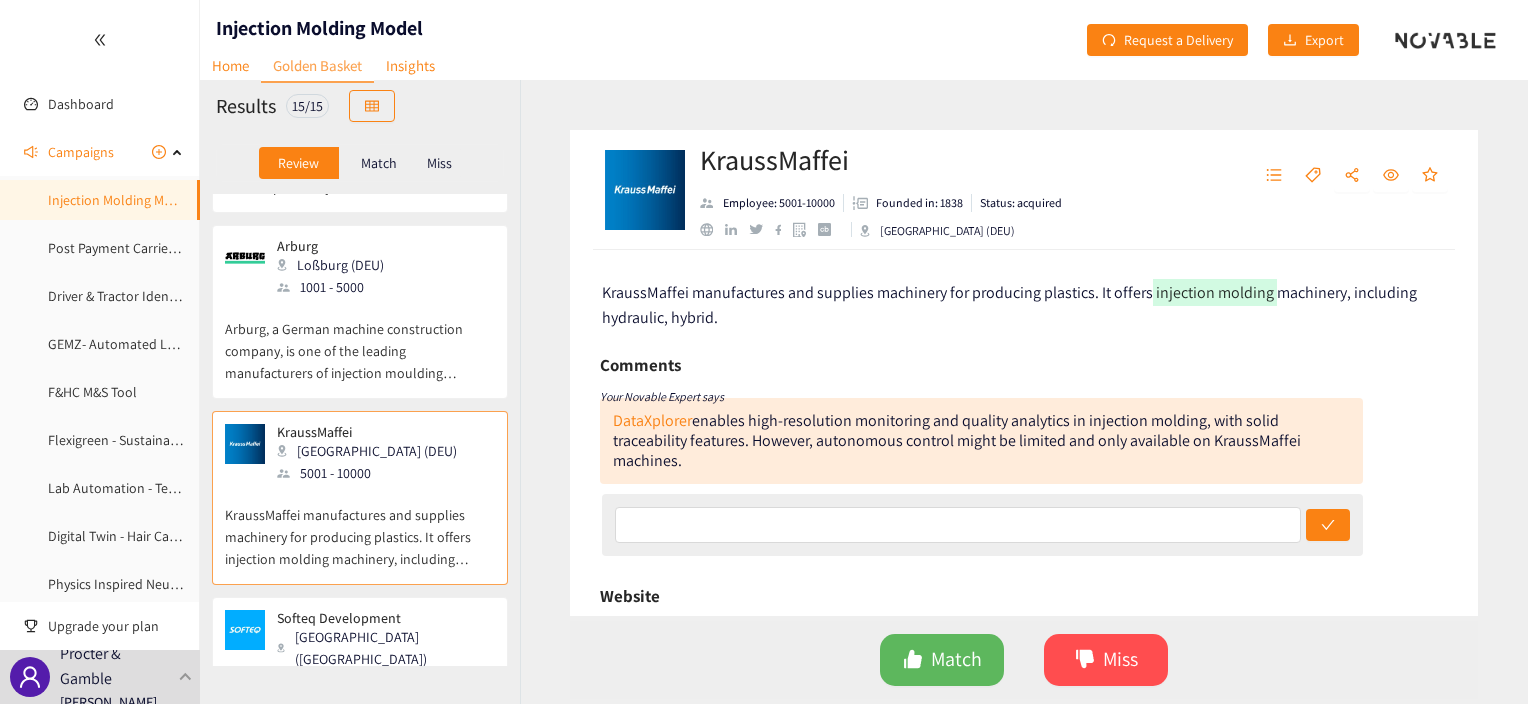 click on "Softeq Development provides custom development for IoT, IIoT, hardware, firmware, applications, cloud, backend big data, and AI/ML." at bounding box center [360, 735] 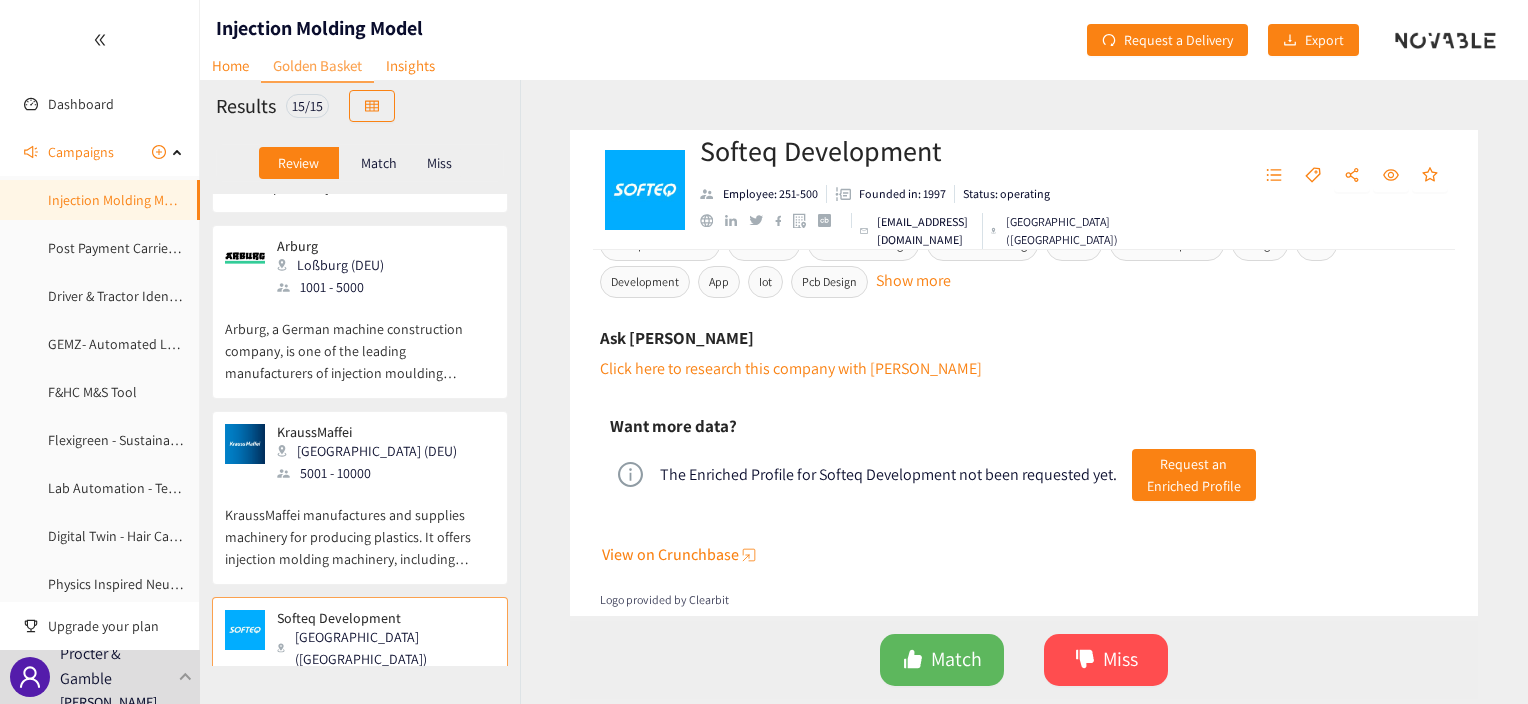 scroll, scrollTop: 664, scrollLeft: 0, axis: vertical 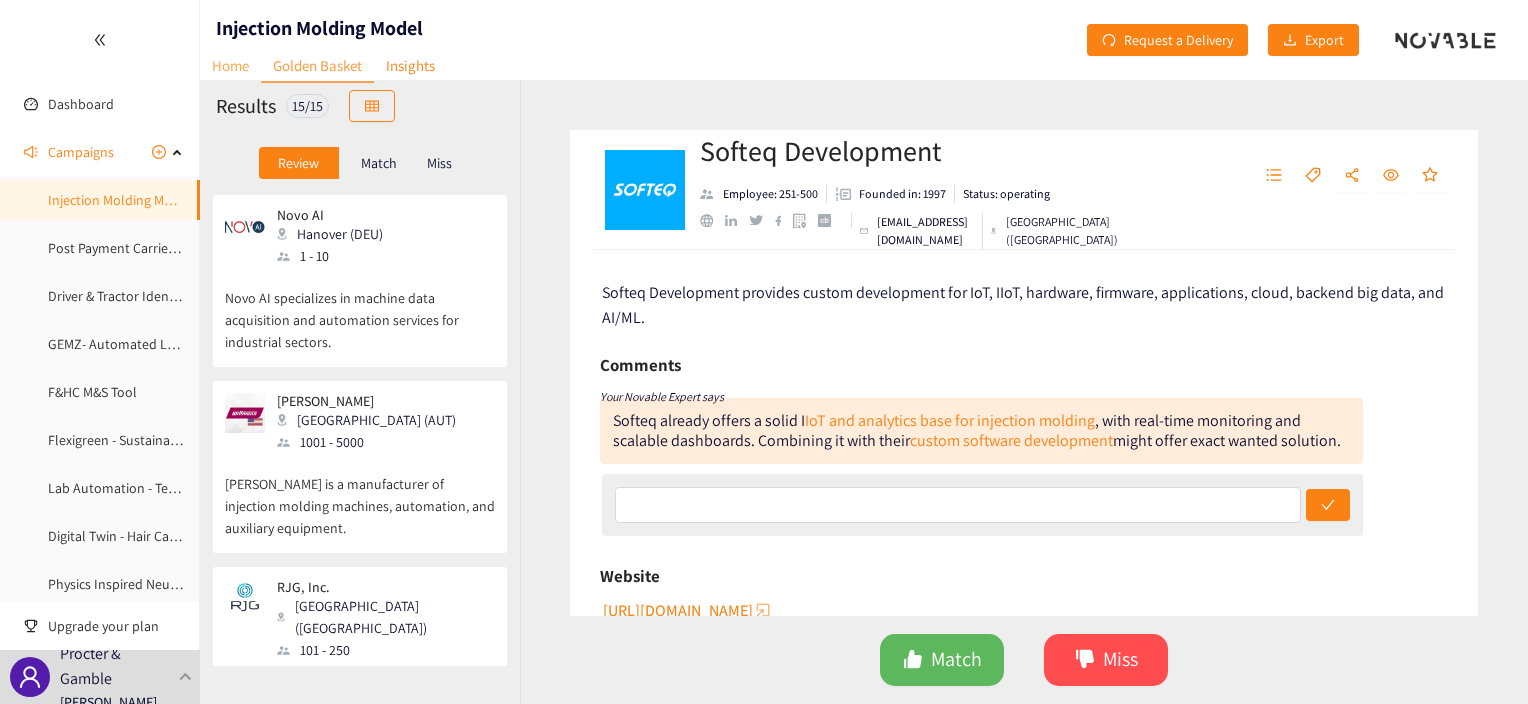 click on "Home" at bounding box center [230, 65] 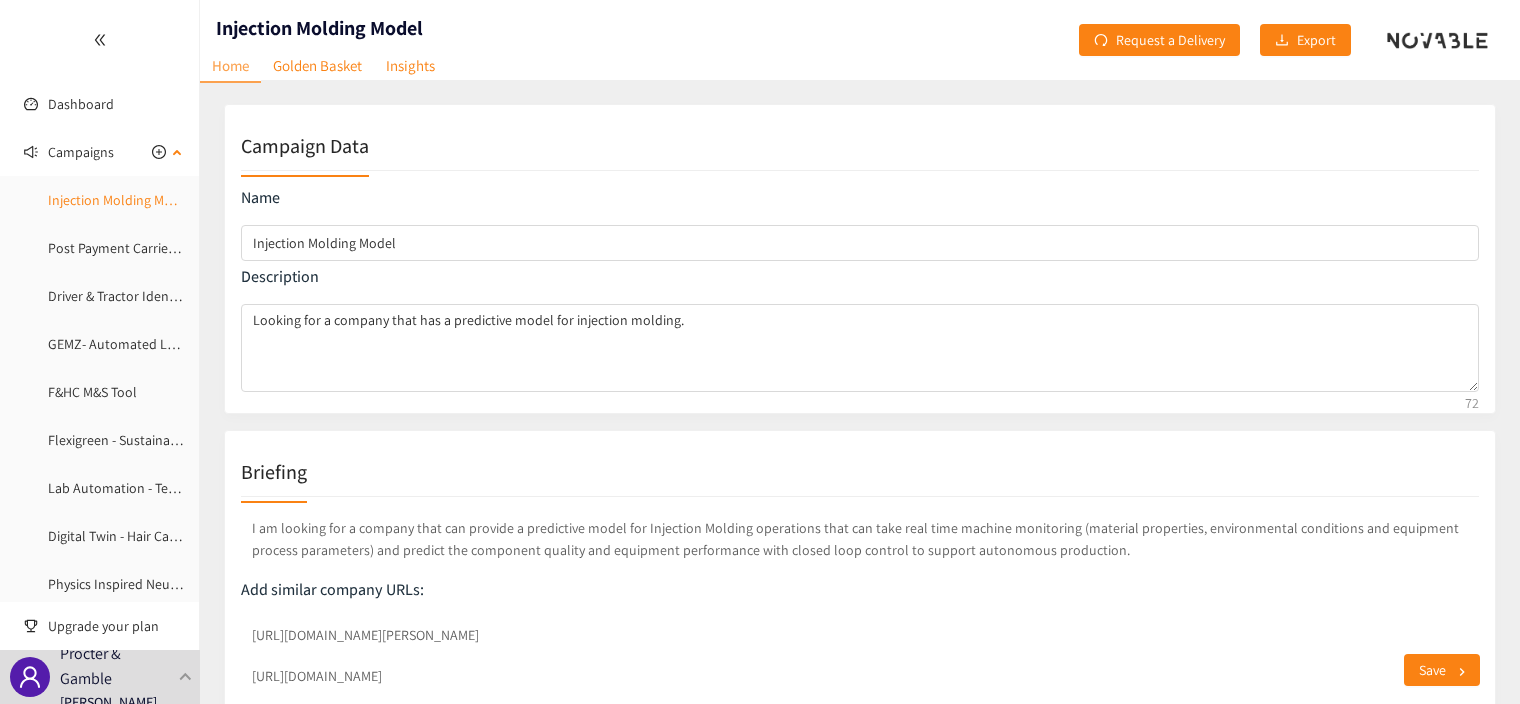 click on "Injection Molding Model" at bounding box center [119, 200] 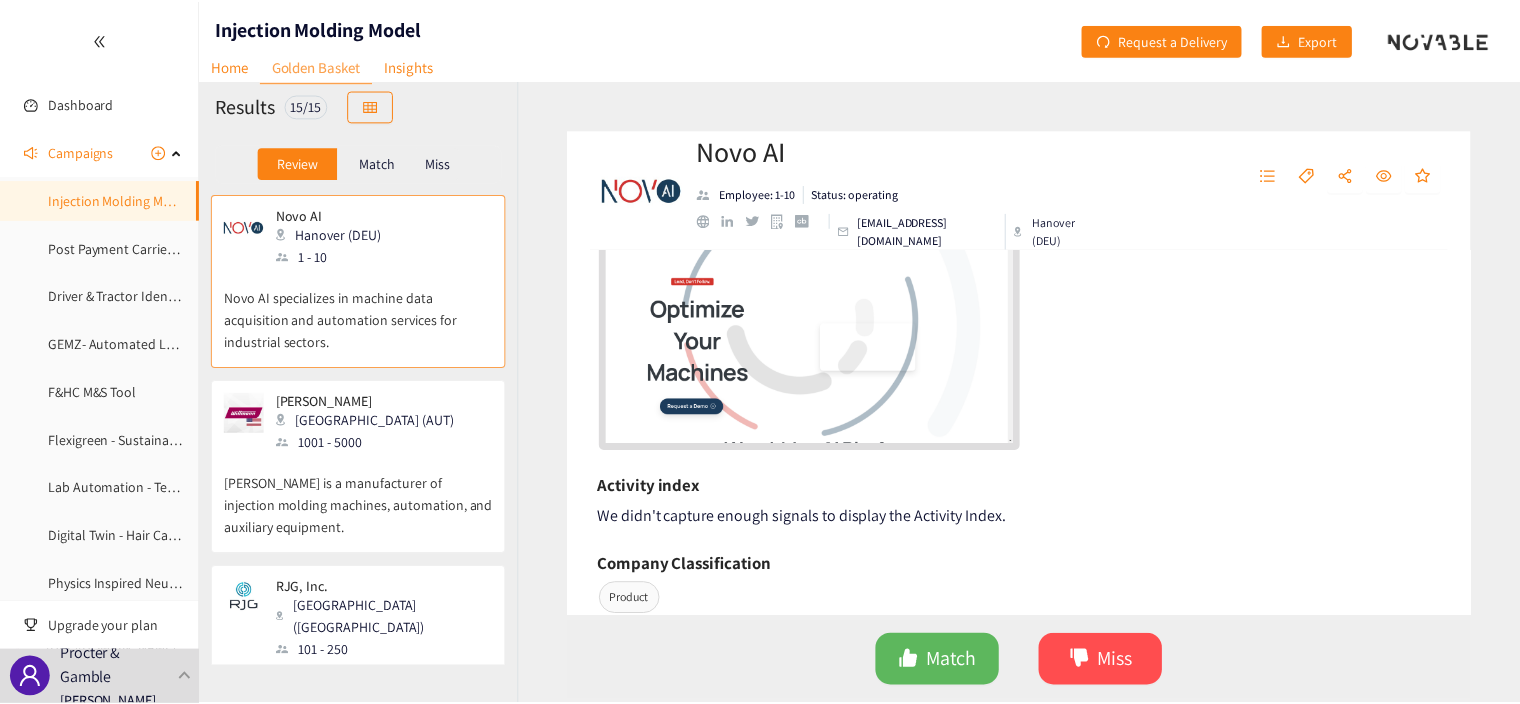 scroll, scrollTop: 500, scrollLeft: 0, axis: vertical 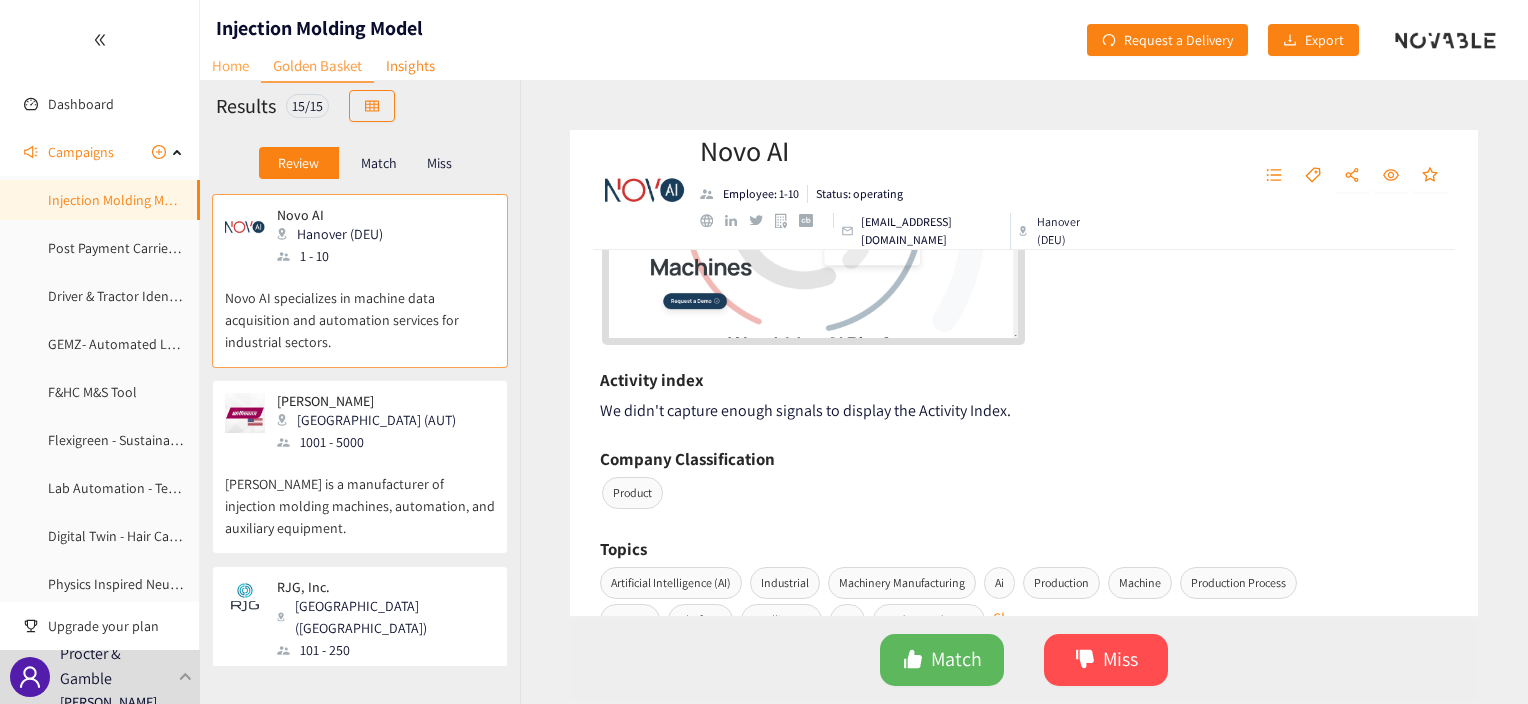 click on "Home" at bounding box center (230, 65) 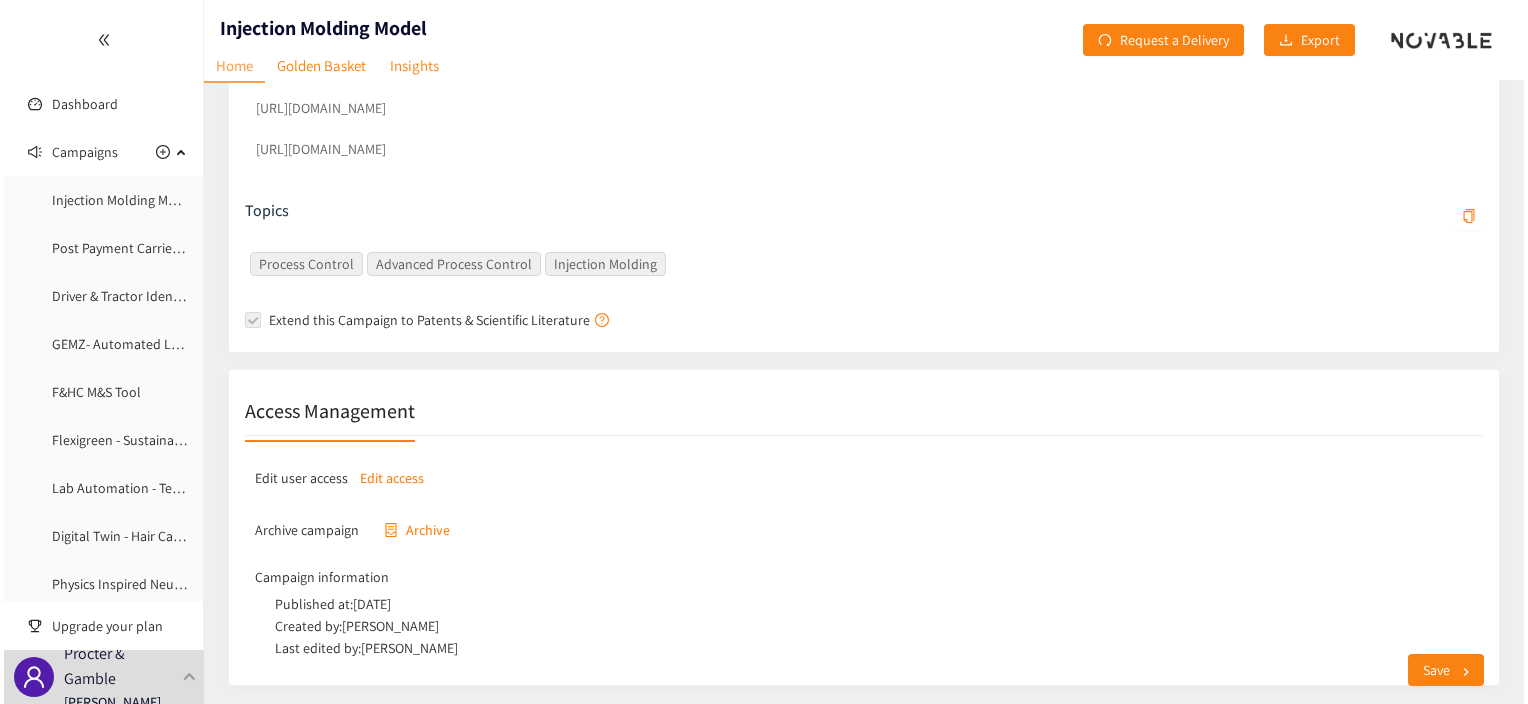 scroll, scrollTop: 632, scrollLeft: 0, axis: vertical 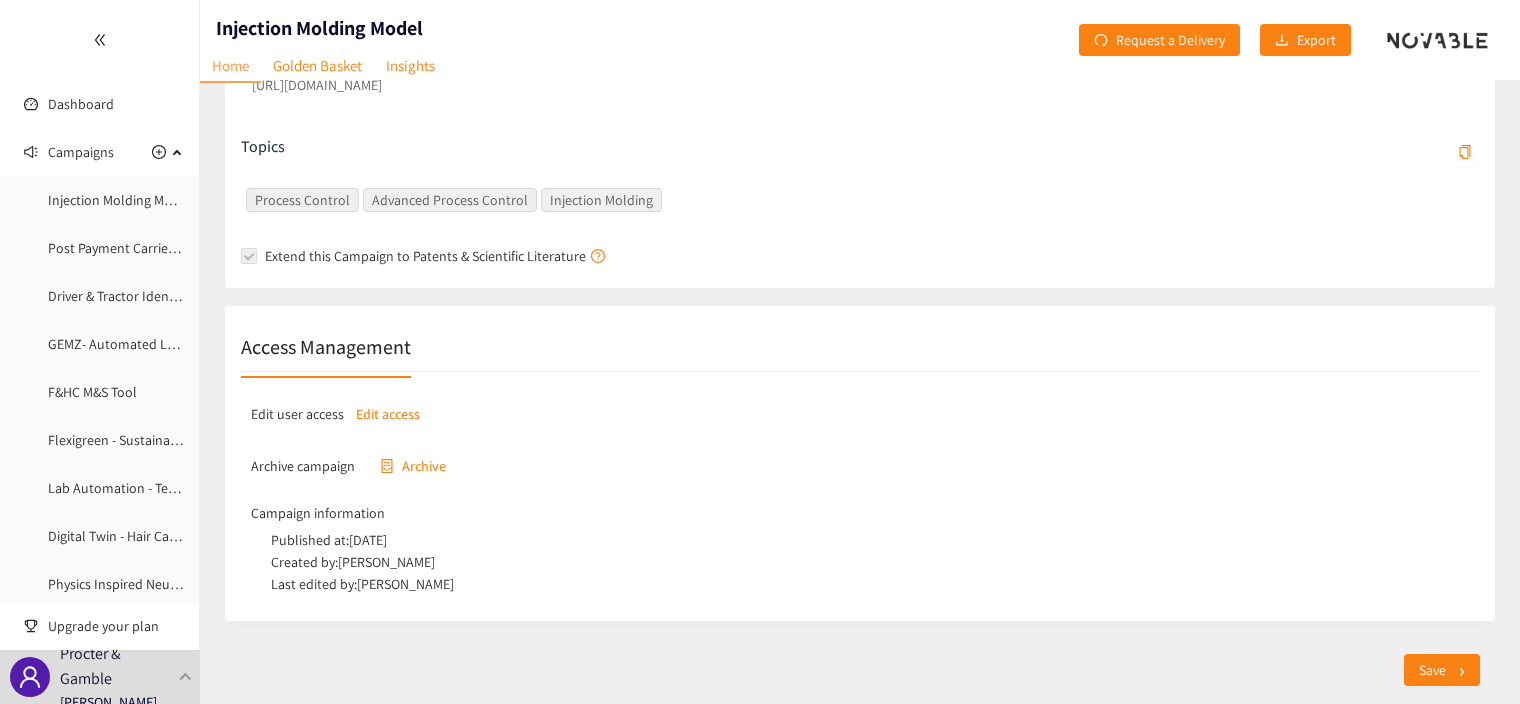 click on "Edit access" at bounding box center (388, 414) 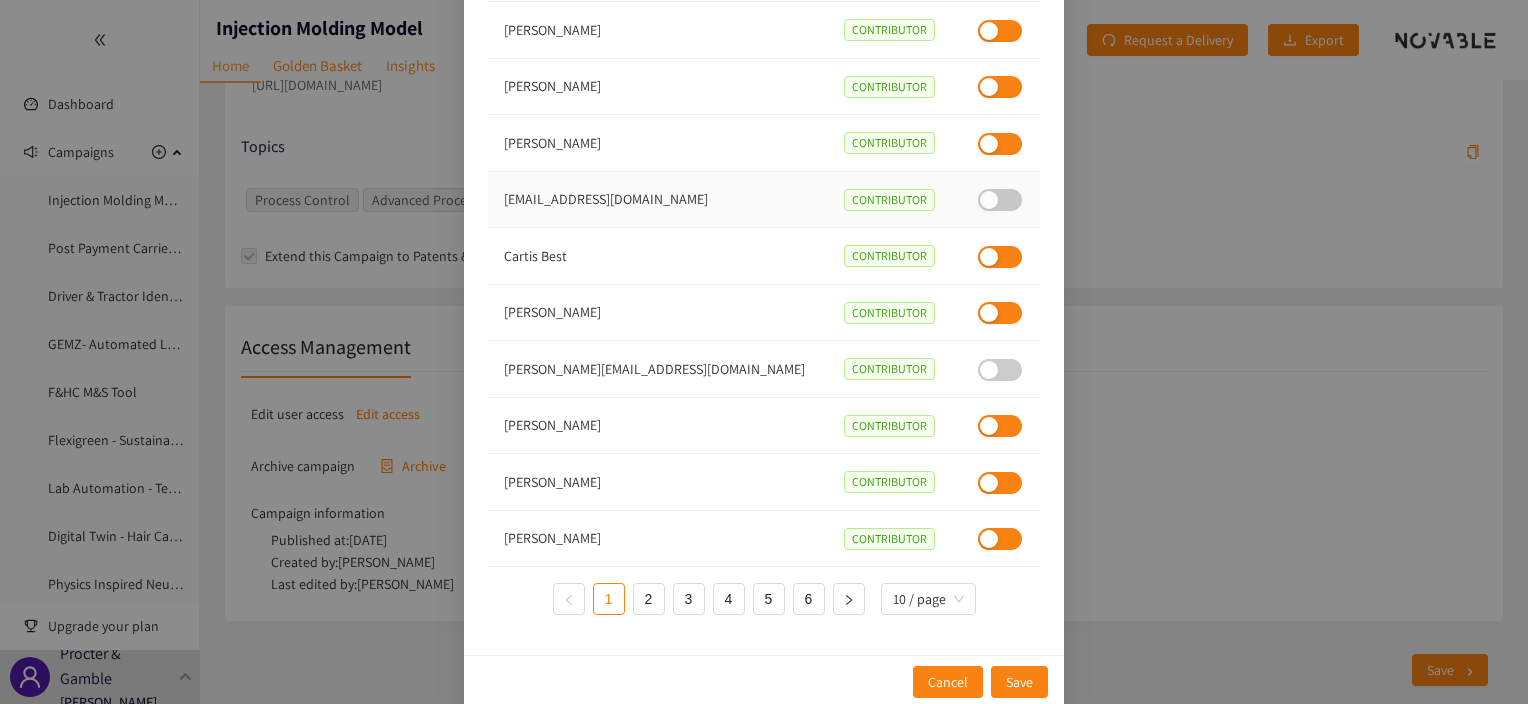 scroll, scrollTop: 133, scrollLeft: 0, axis: vertical 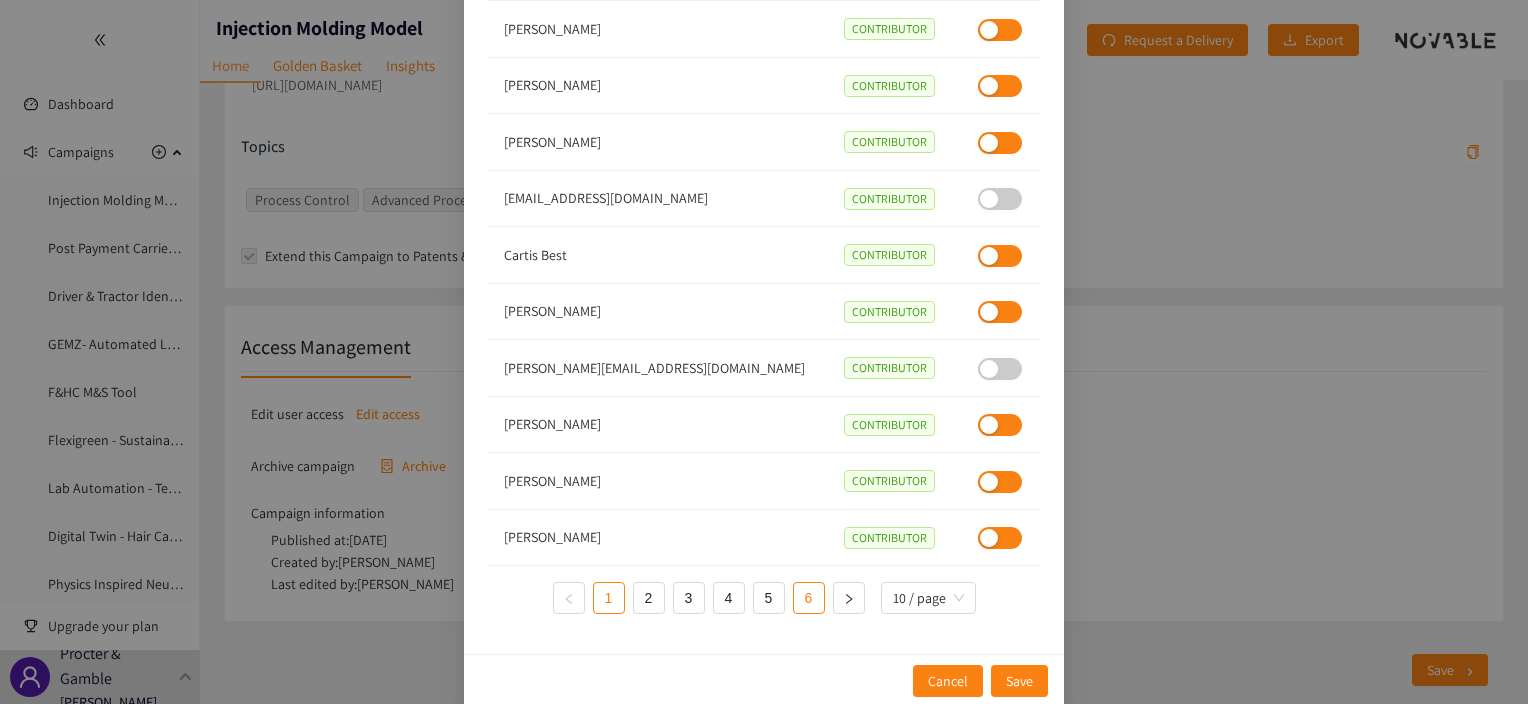 click on "6" at bounding box center (809, 598) 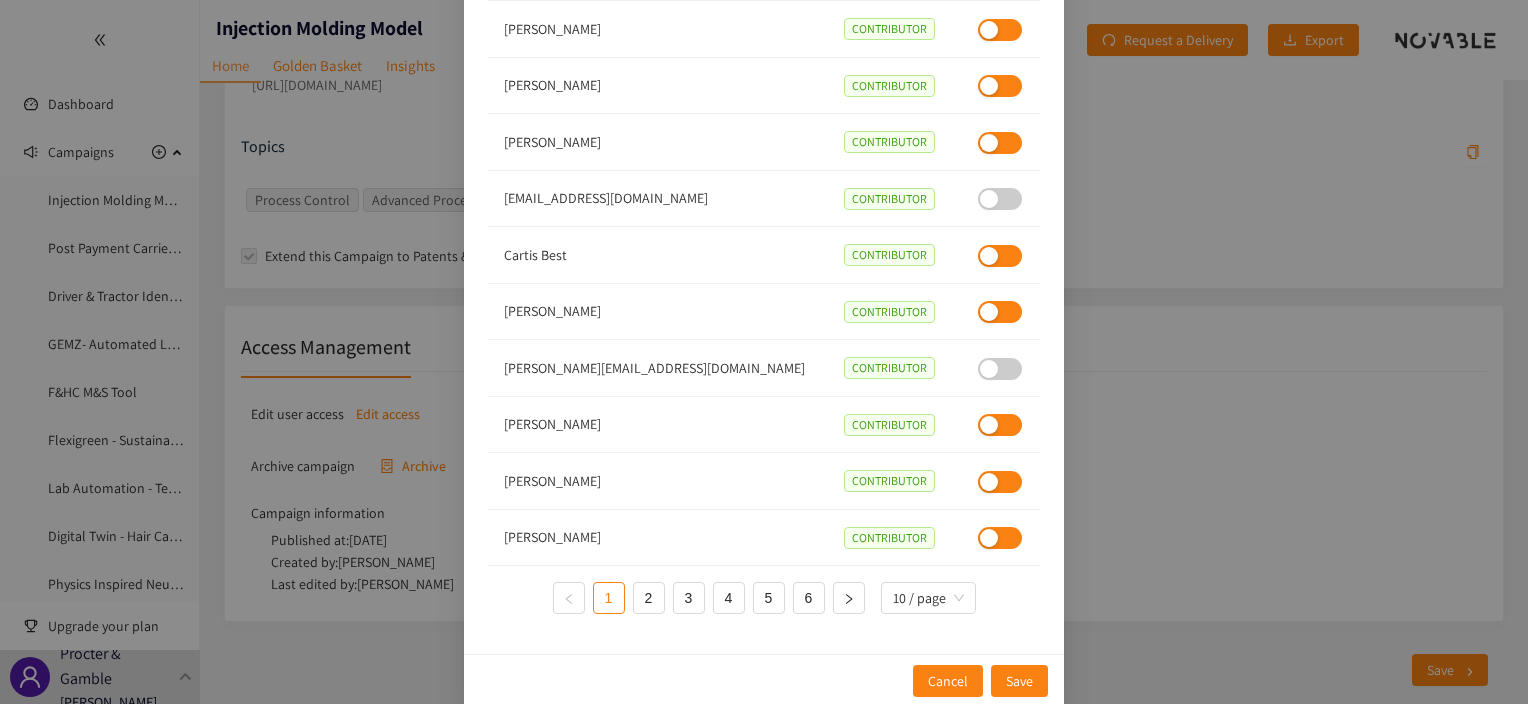 scroll, scrollTop: 0, scrollLeft: 0, axis: both 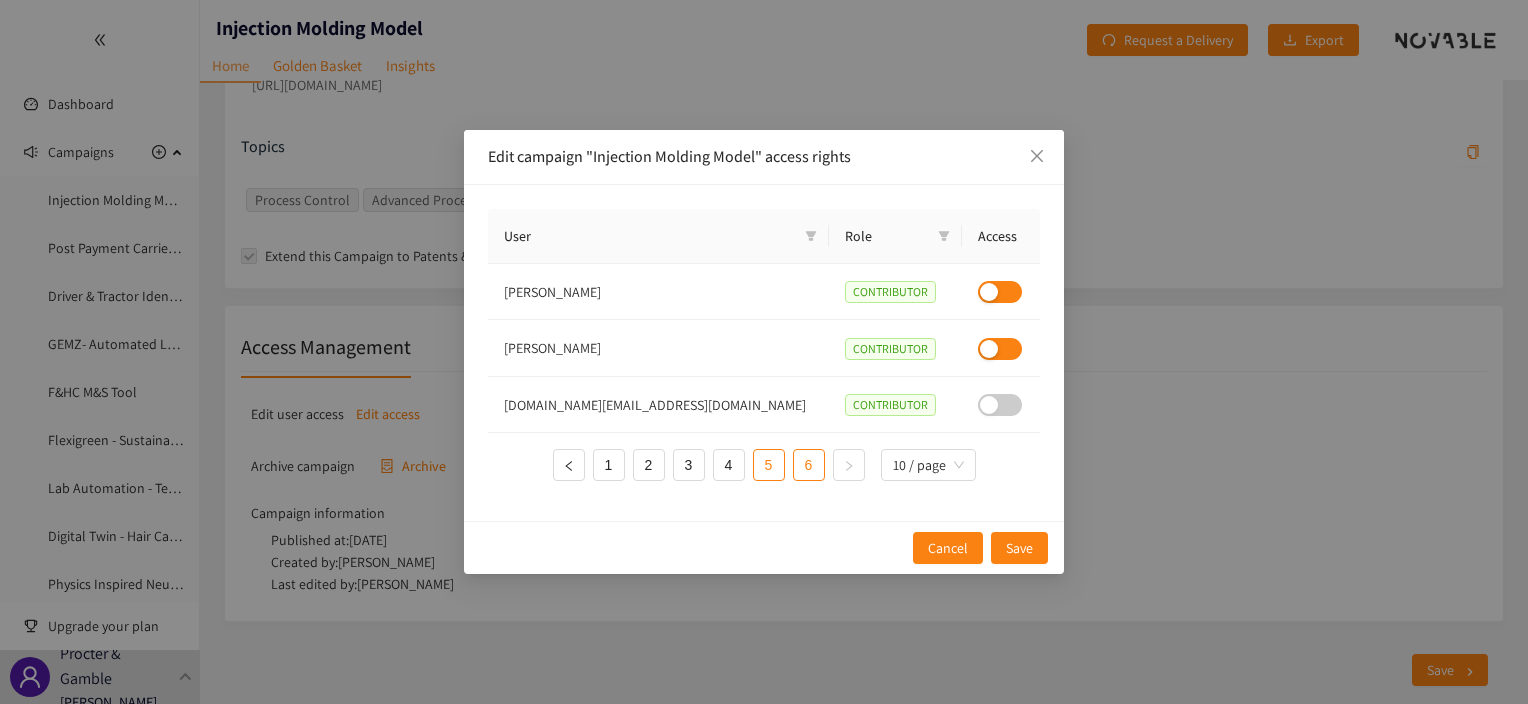 click on "5" at bounding box center [769, 465] 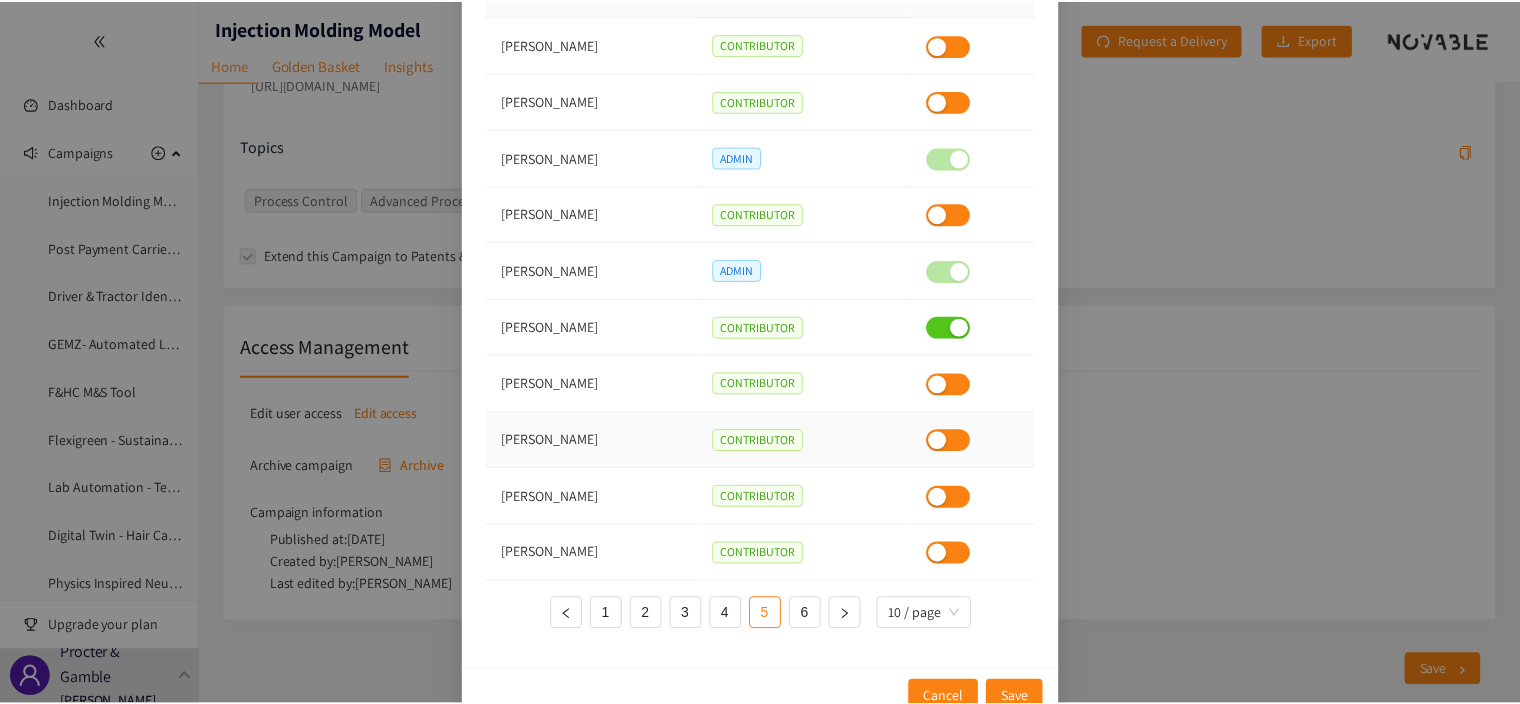 scroll, scrollTop: 133, scrollLeft: 0, axis: vertical 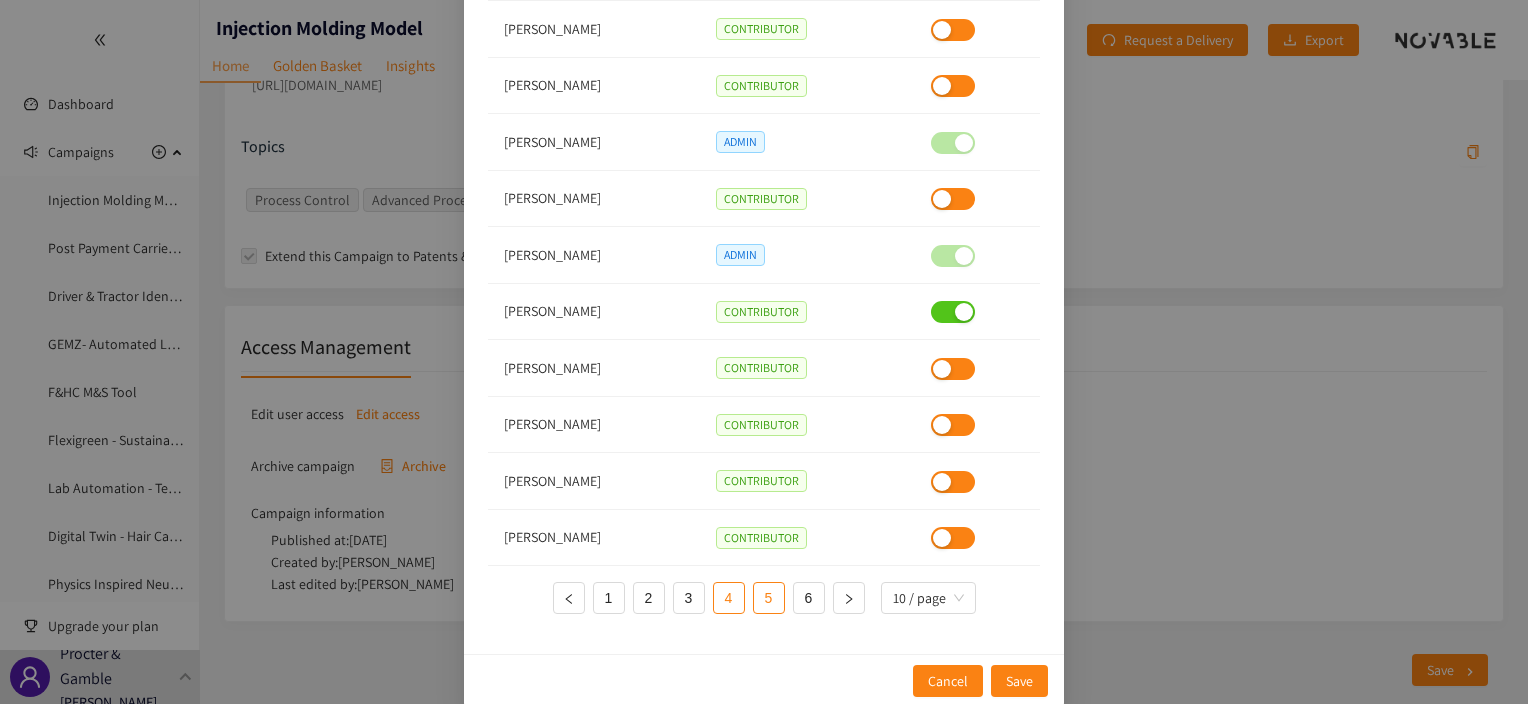 click on "4" at bounding box center [729, 598] 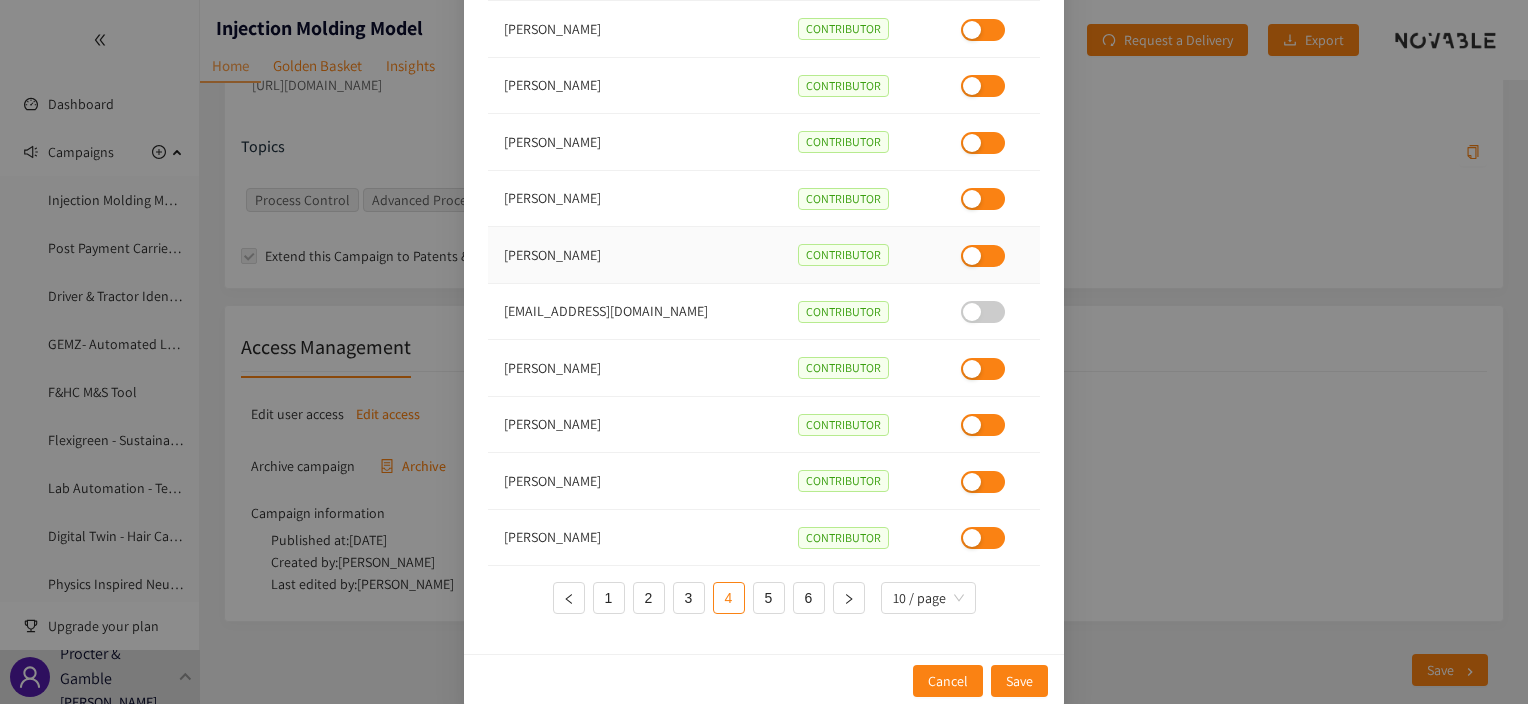 click at bounding box center [983, 256] 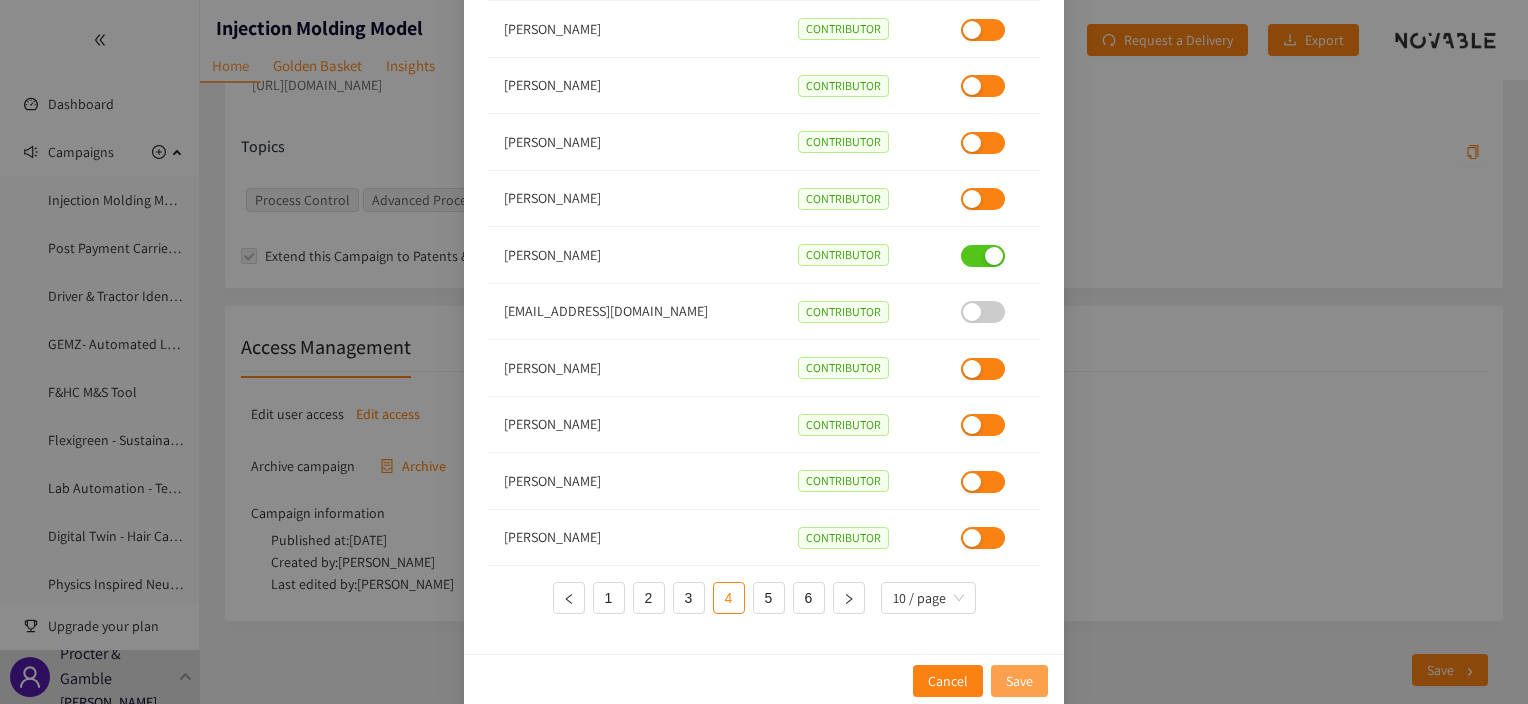 click on "Save" at bounding box center (1019, 681) 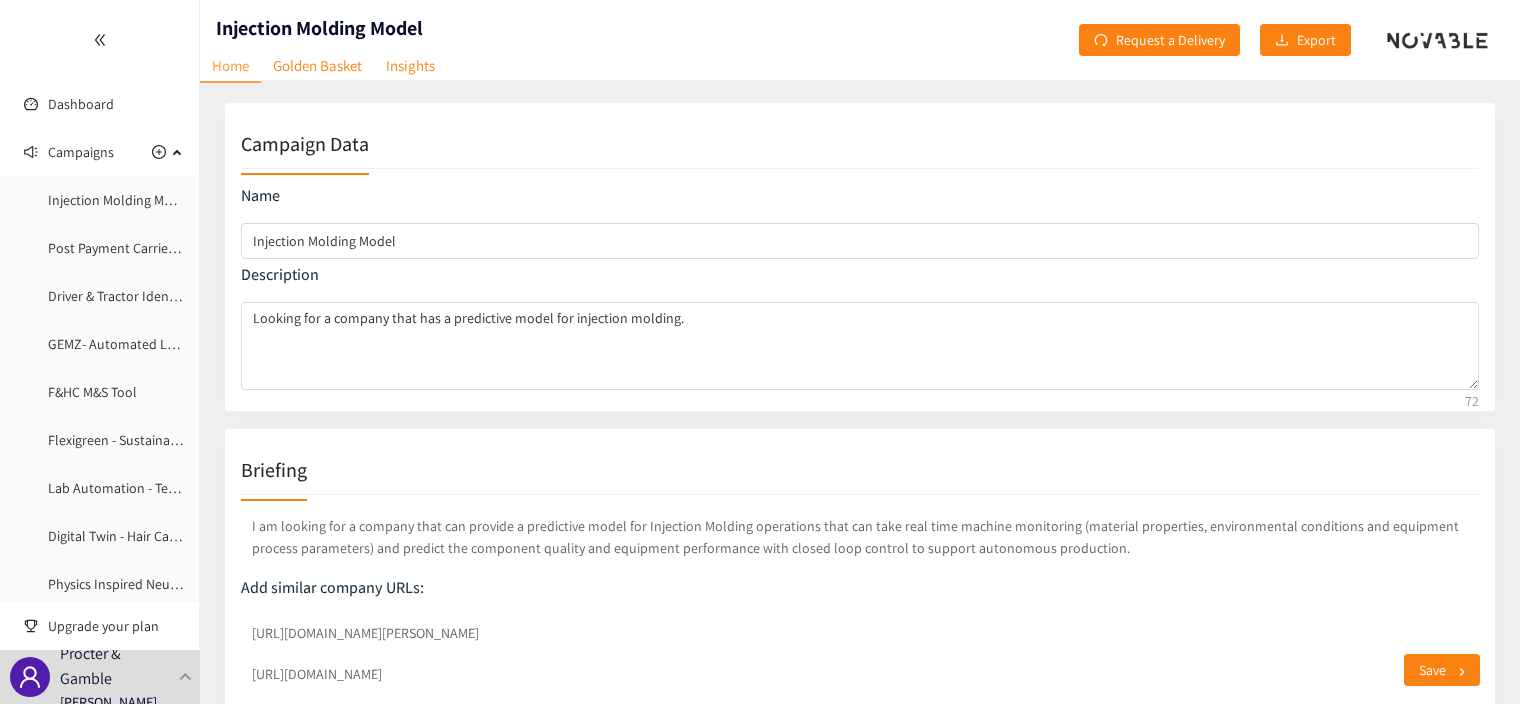 scroll, scrollTop: 0, scrollLeft: 0, axis: both 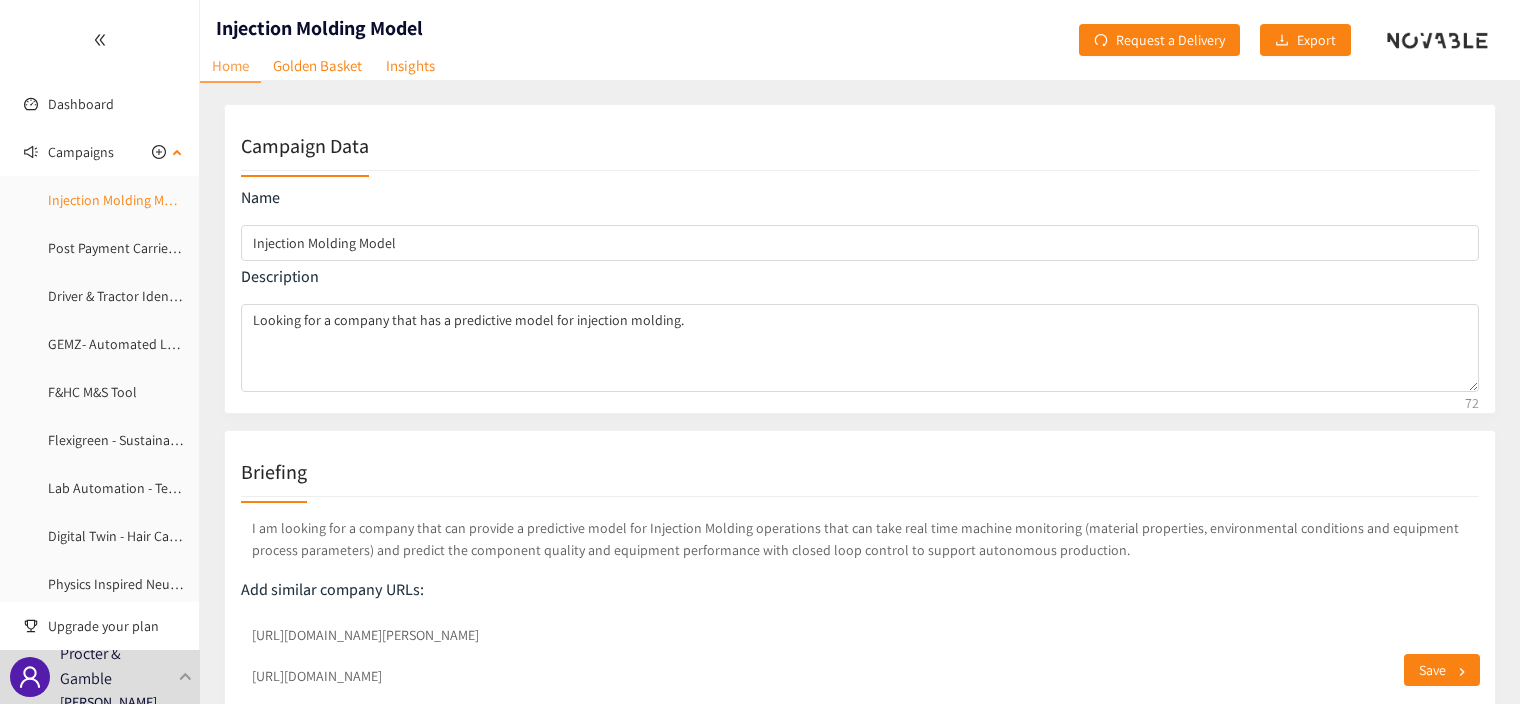 click on "Injection Molding Model" at bounding box center [119, 200] 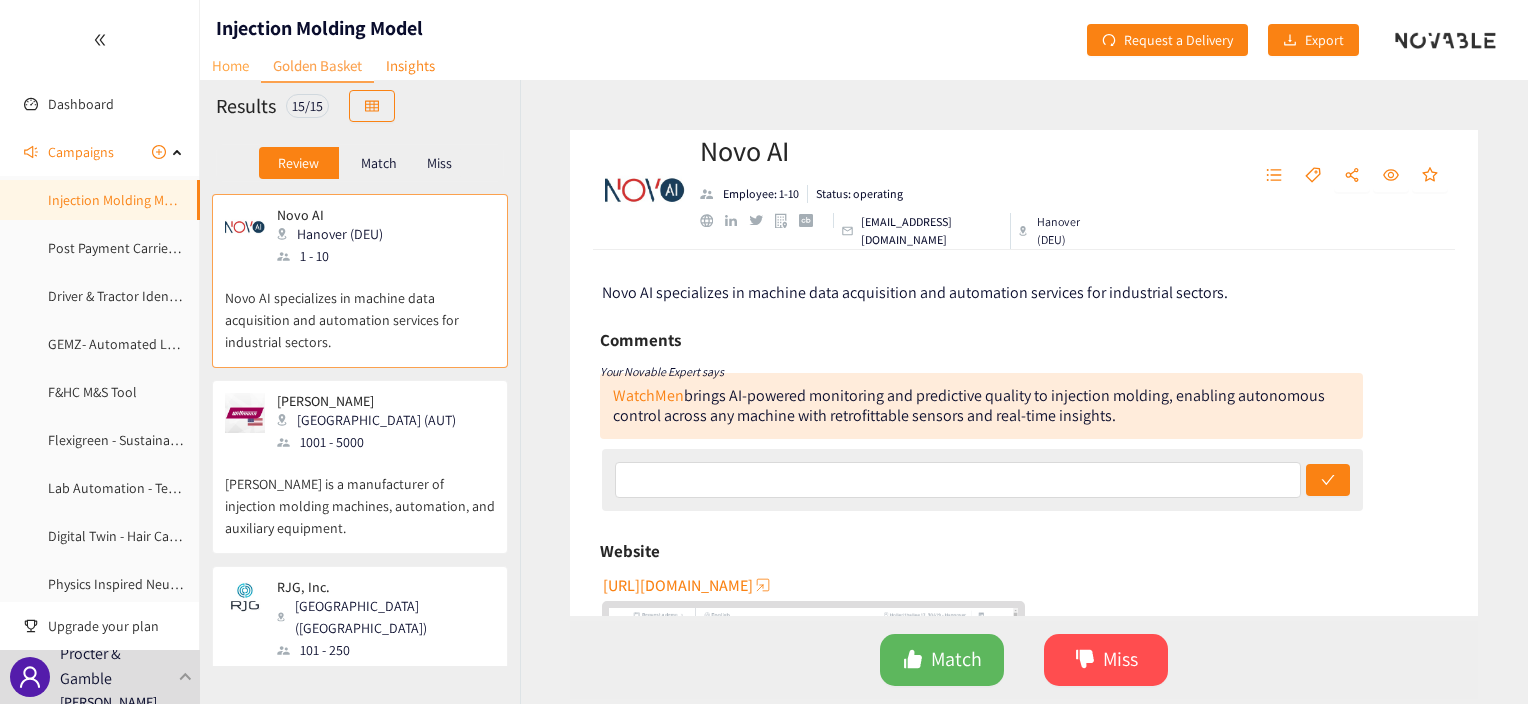 click on "Home" at bounding box center [230, 65] 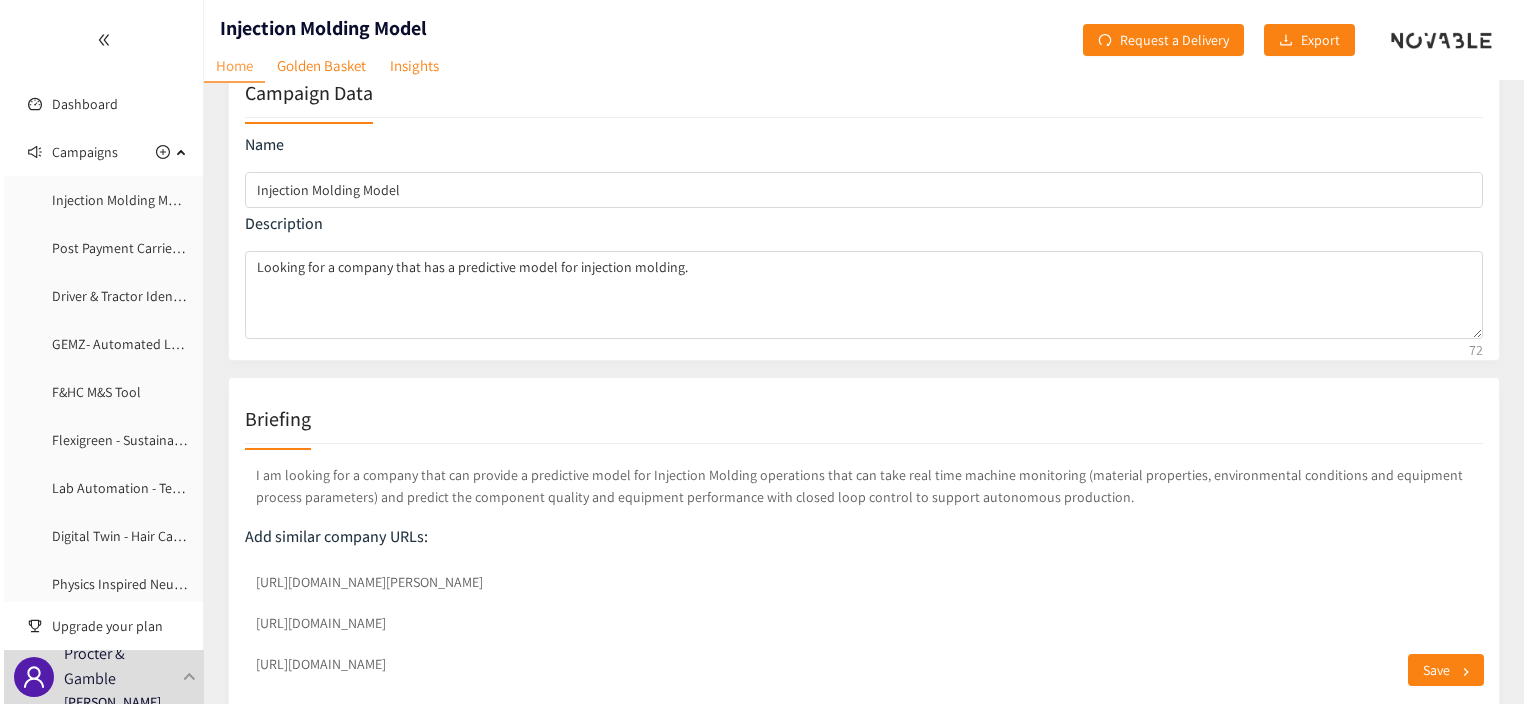 scroll, scrollTop: 0, scrollLeft: 0, axis: both 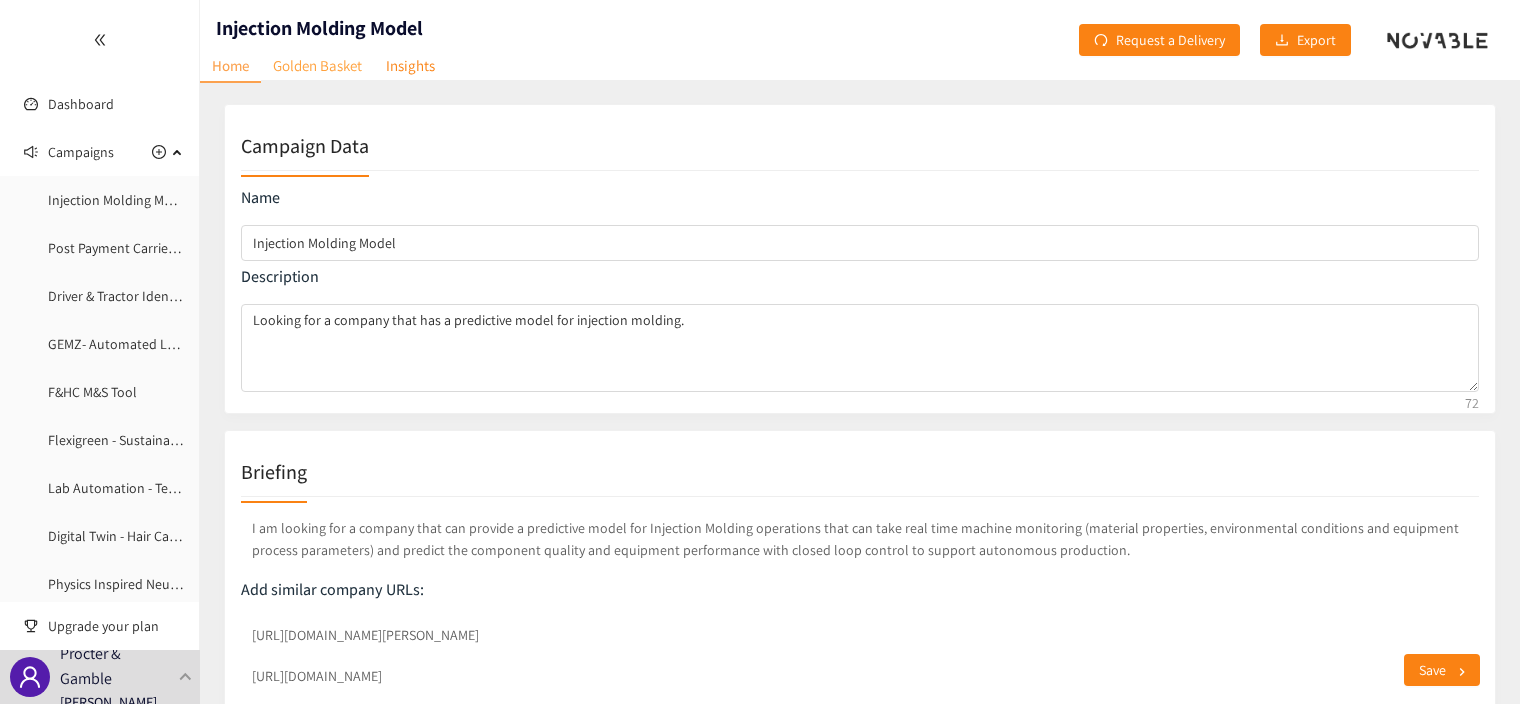 click on "Golden Basket" at bounding box center (317, 65) 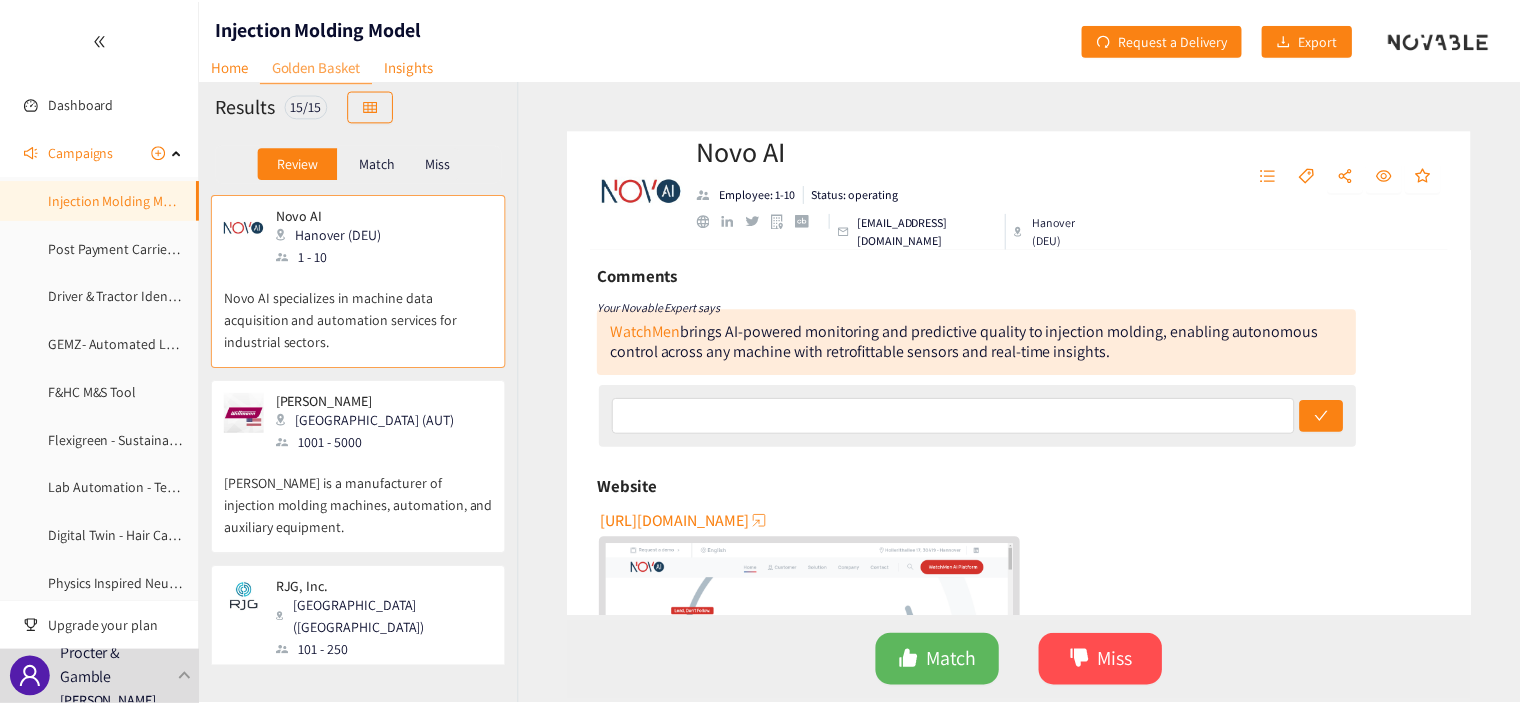 scroll, scrollTop: 0, scrollLeft: 0, axis: both 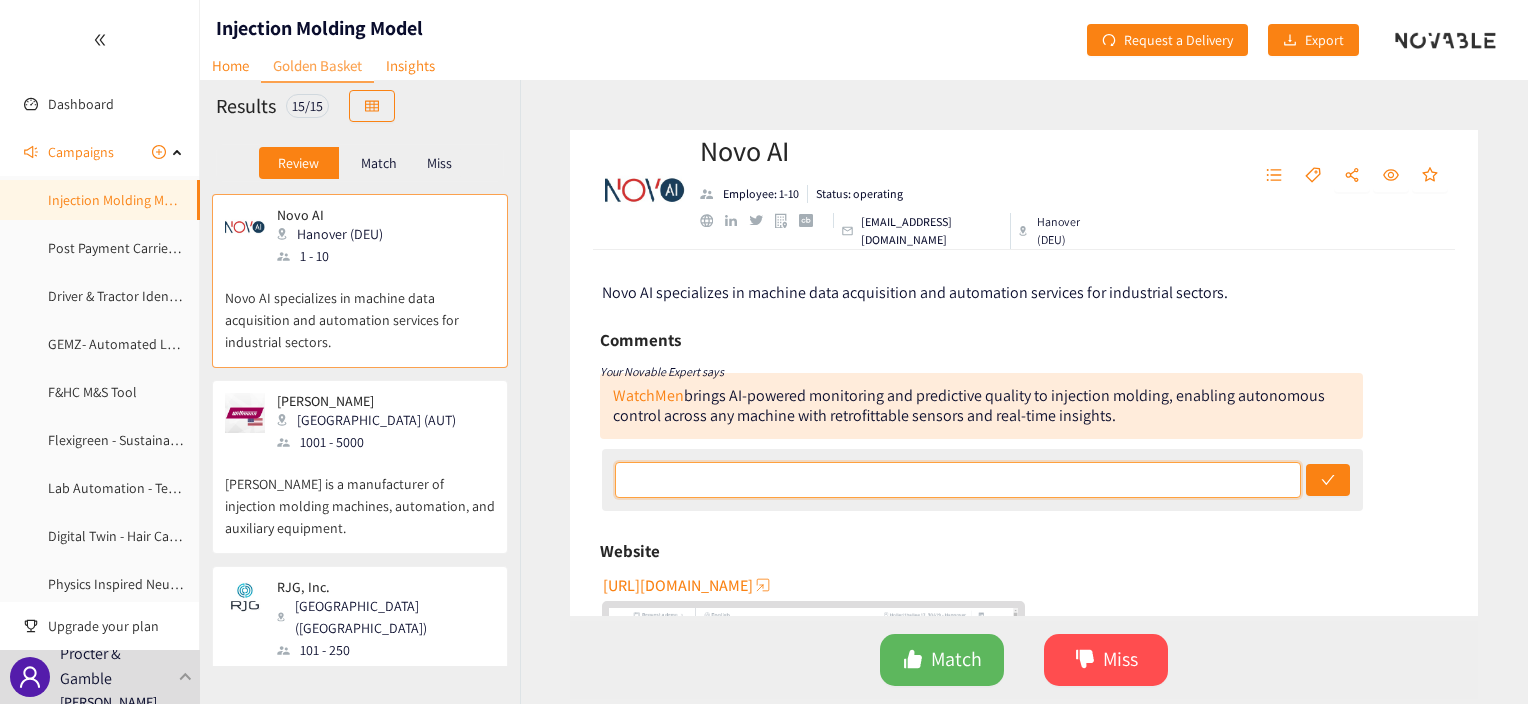 click at bounding box center (958, 480) 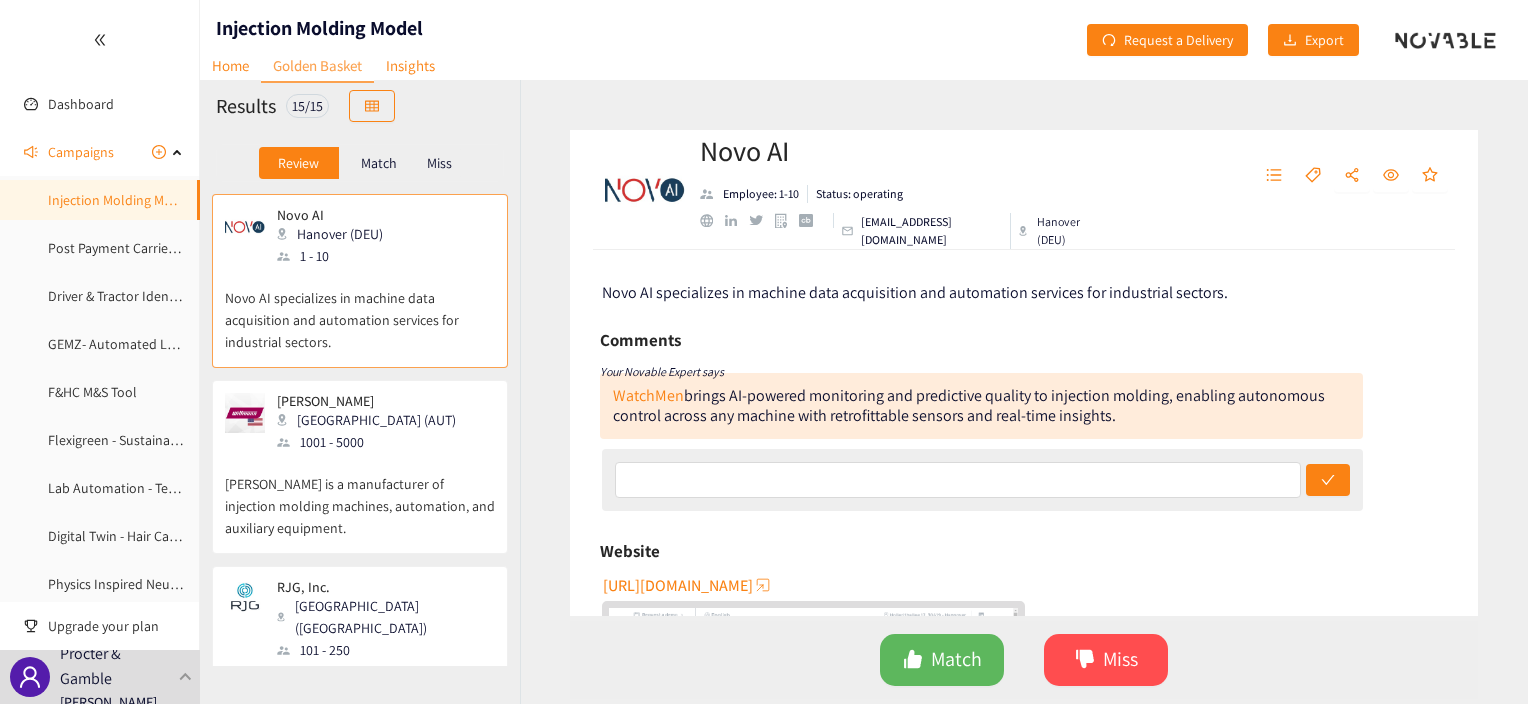 click on "Match" at bounding box center (379, 163) 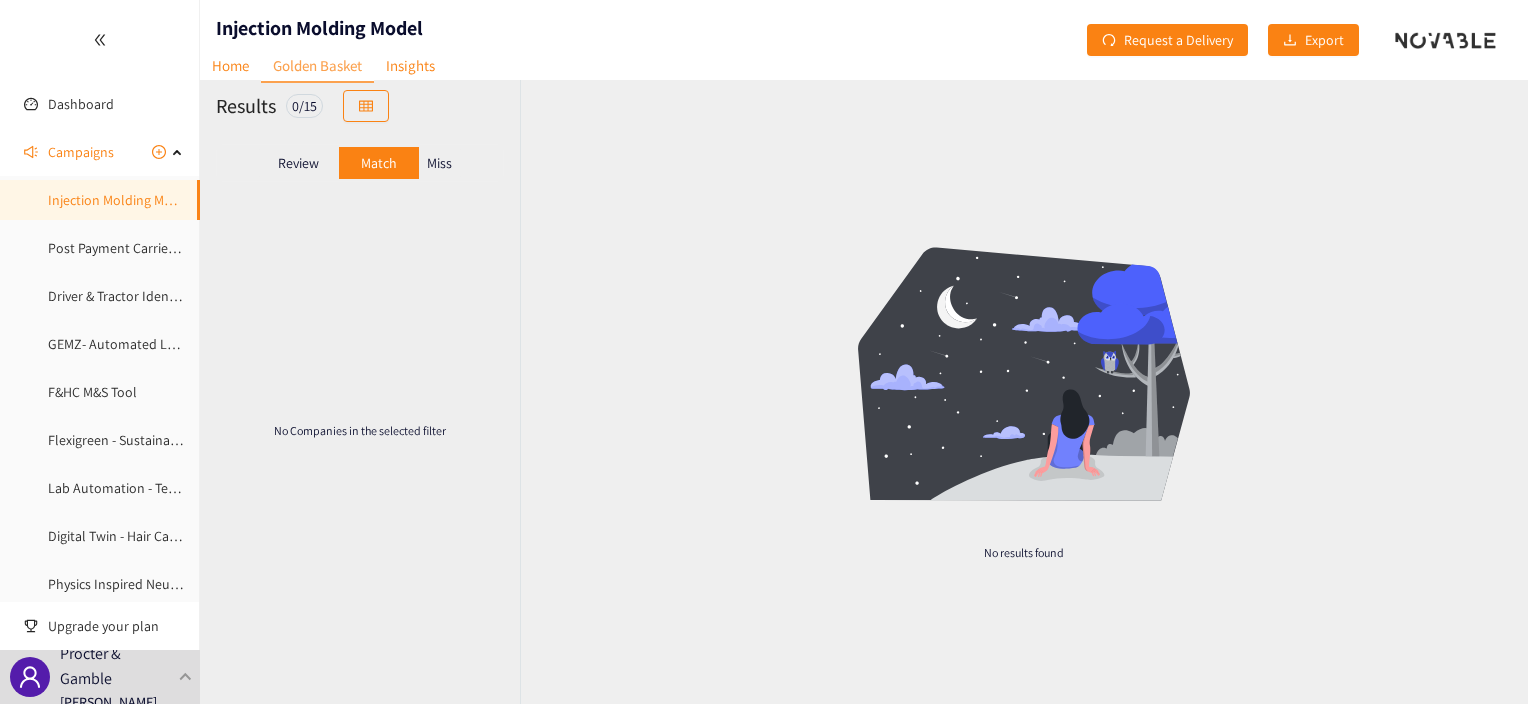 click on "Miss" at bounding box center [439, 163] 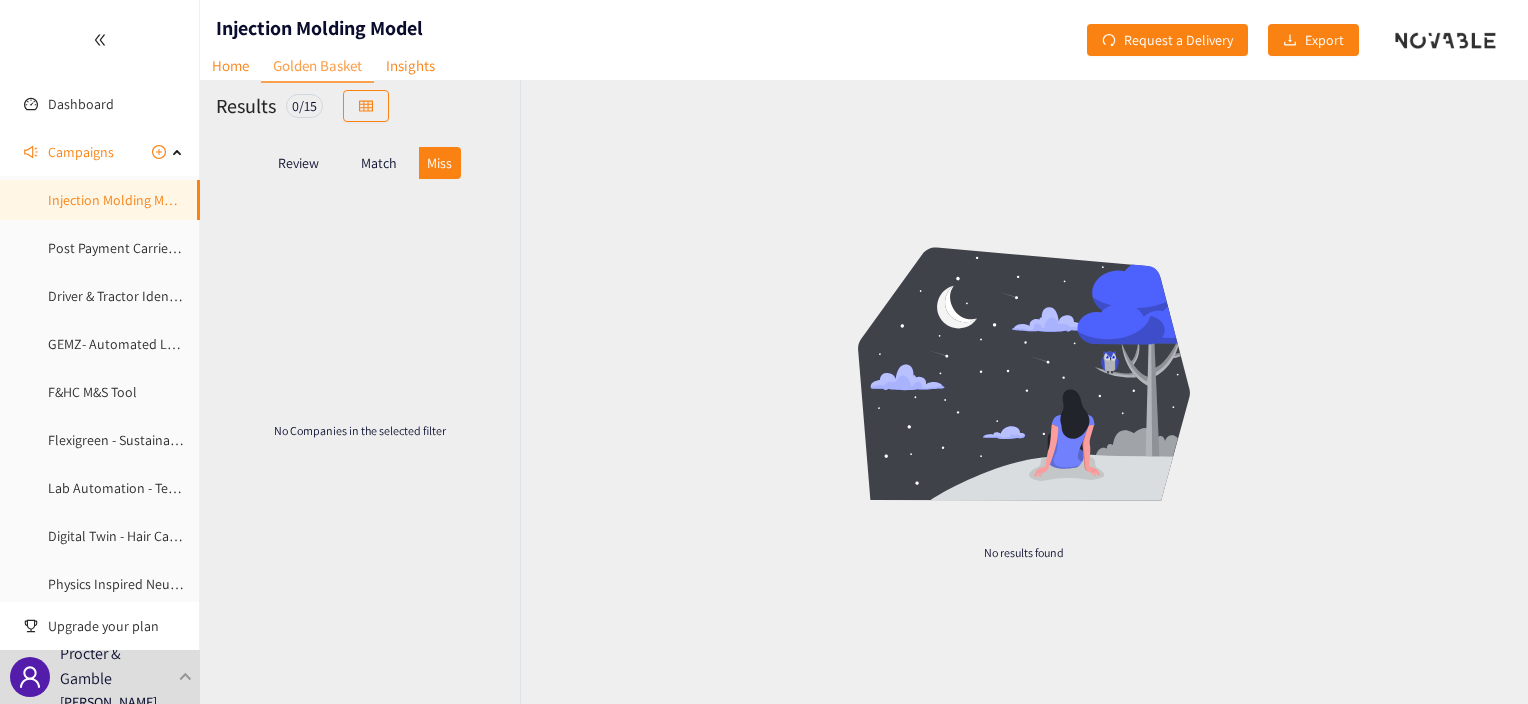 click on "Review" at bounding box center (298, 163) 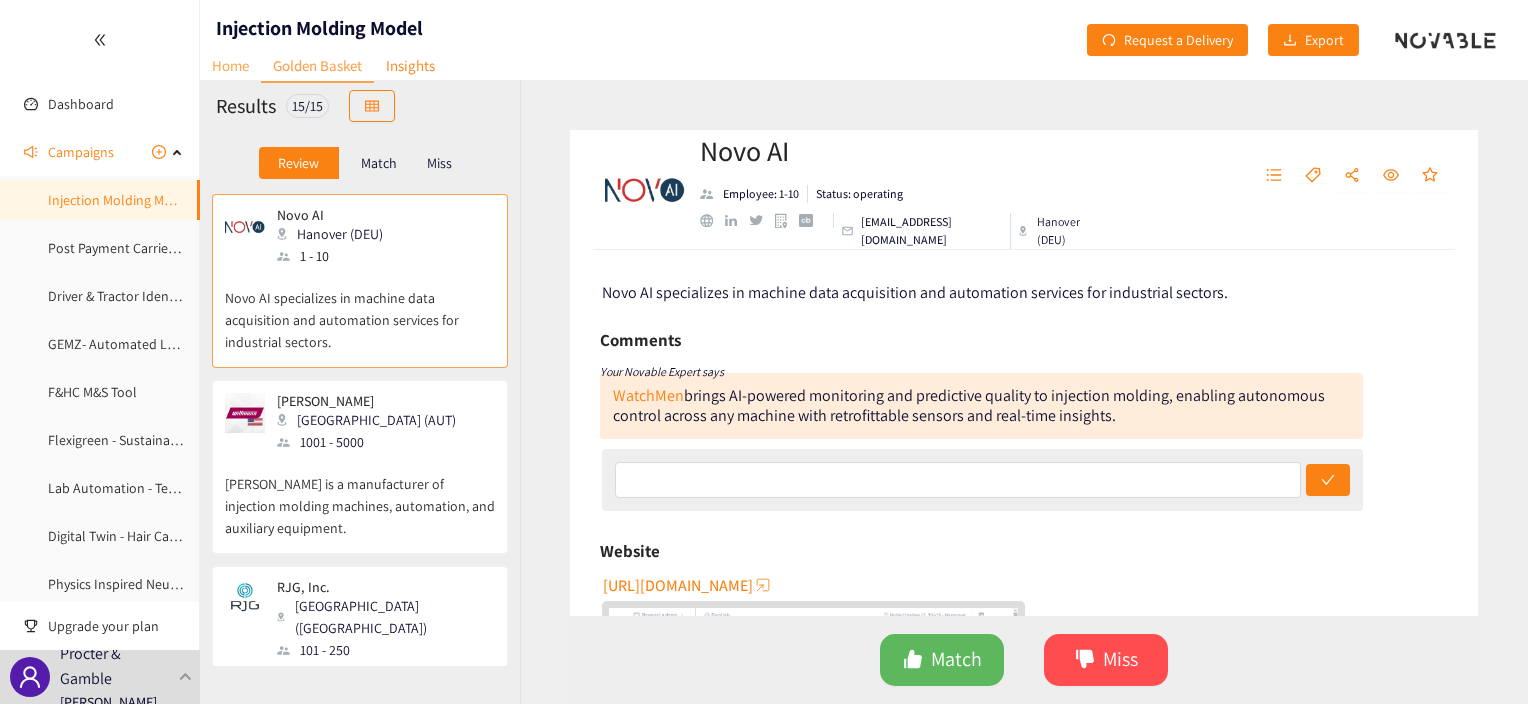 click on "Home" at bounding box center (230, 65) 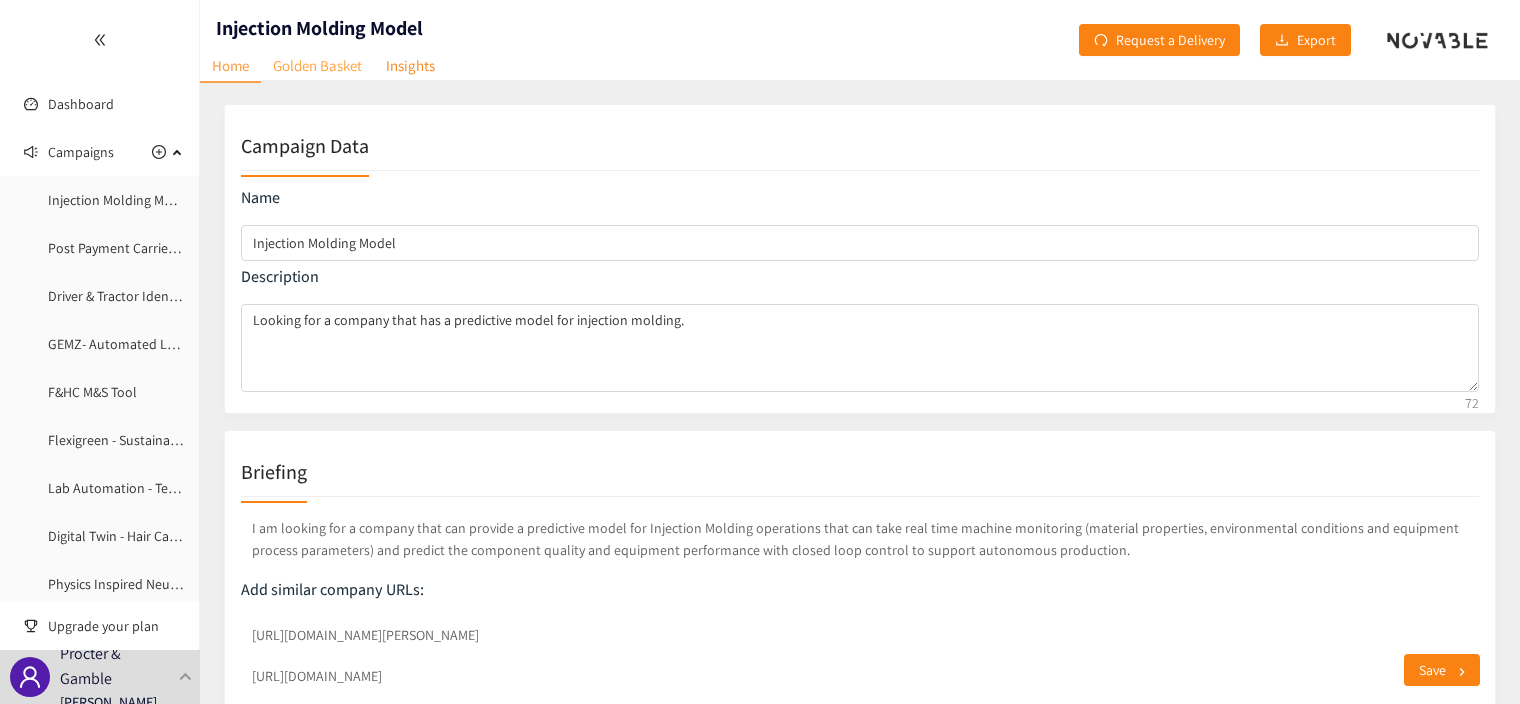 click on "Golden Basket" at bounding box center (317, 65) 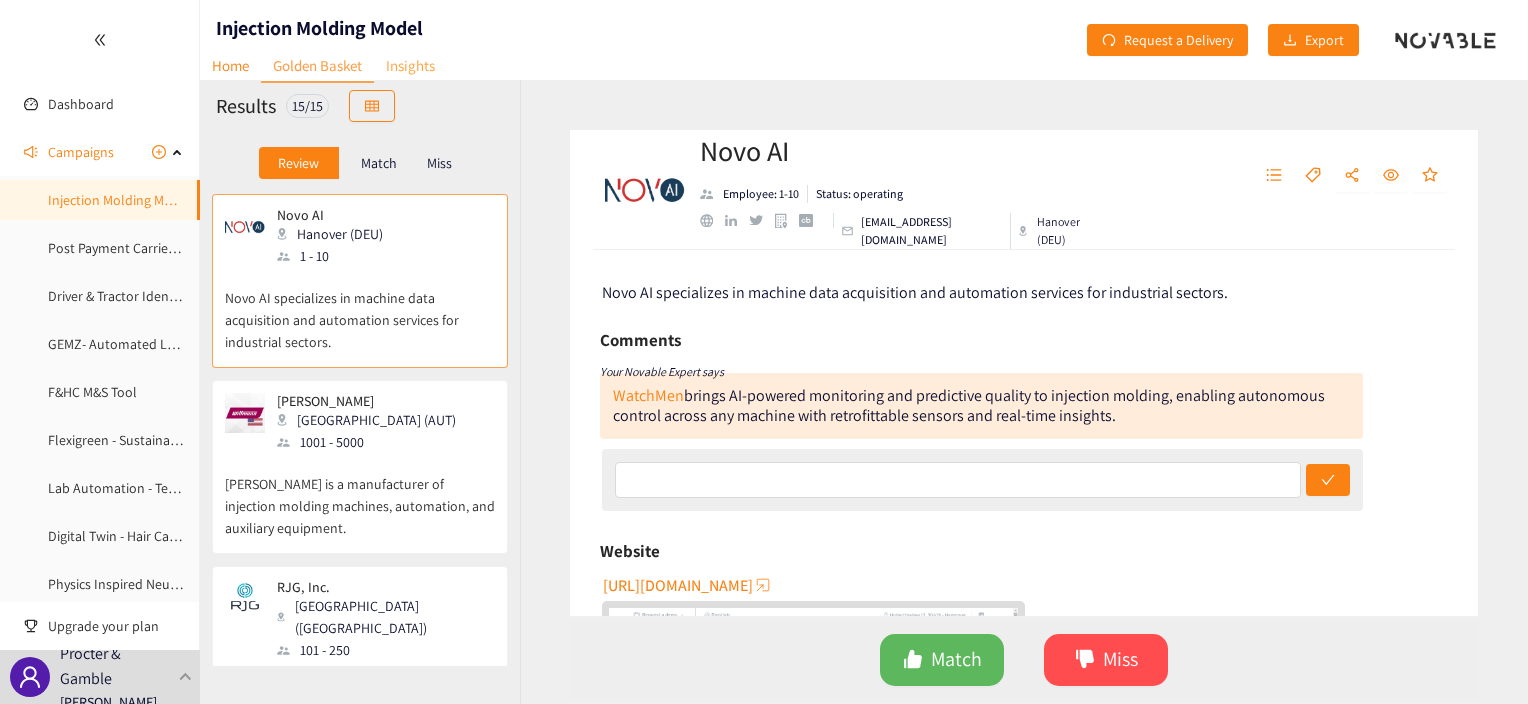 click on "Insights" at bounding box center (410, 65) 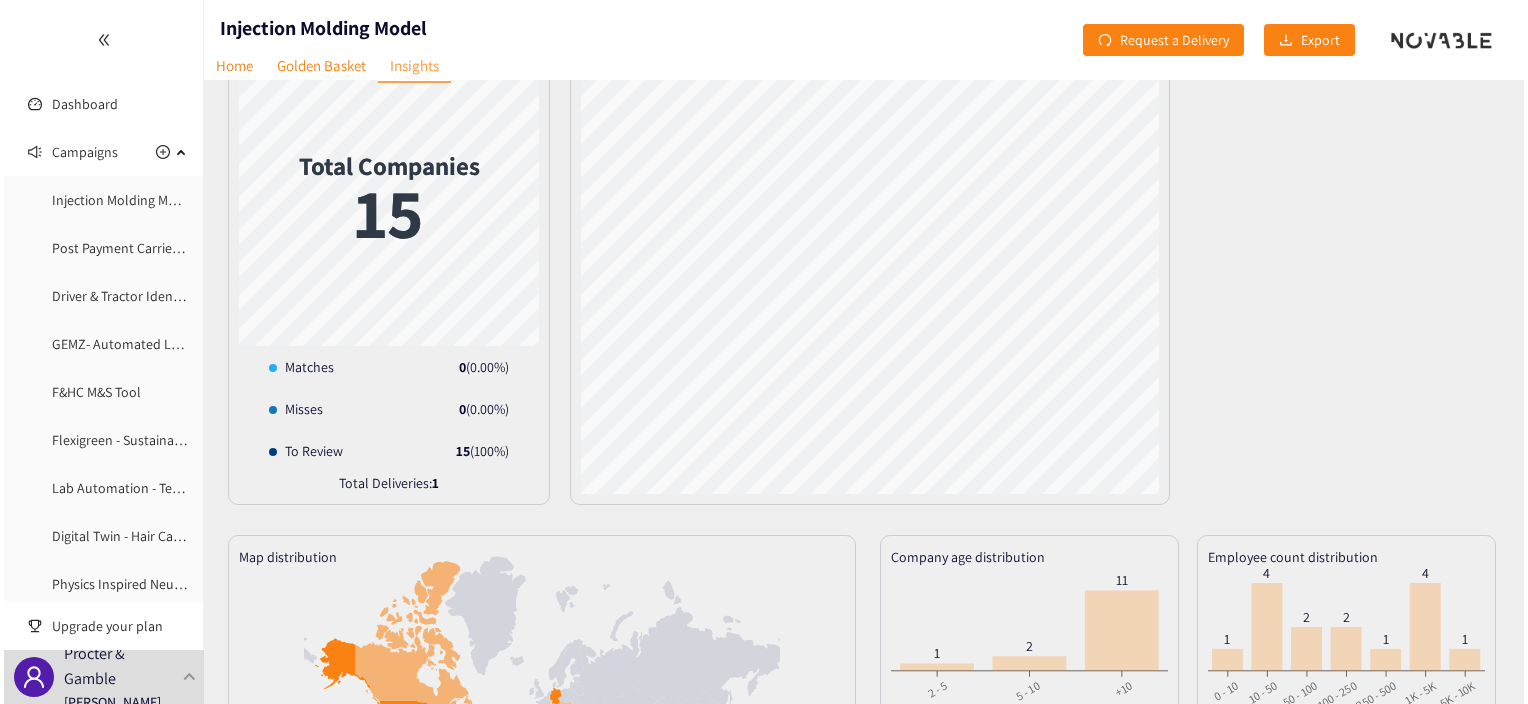 scroll, scrollTop: 0, scrollLeft: 0, axis: both 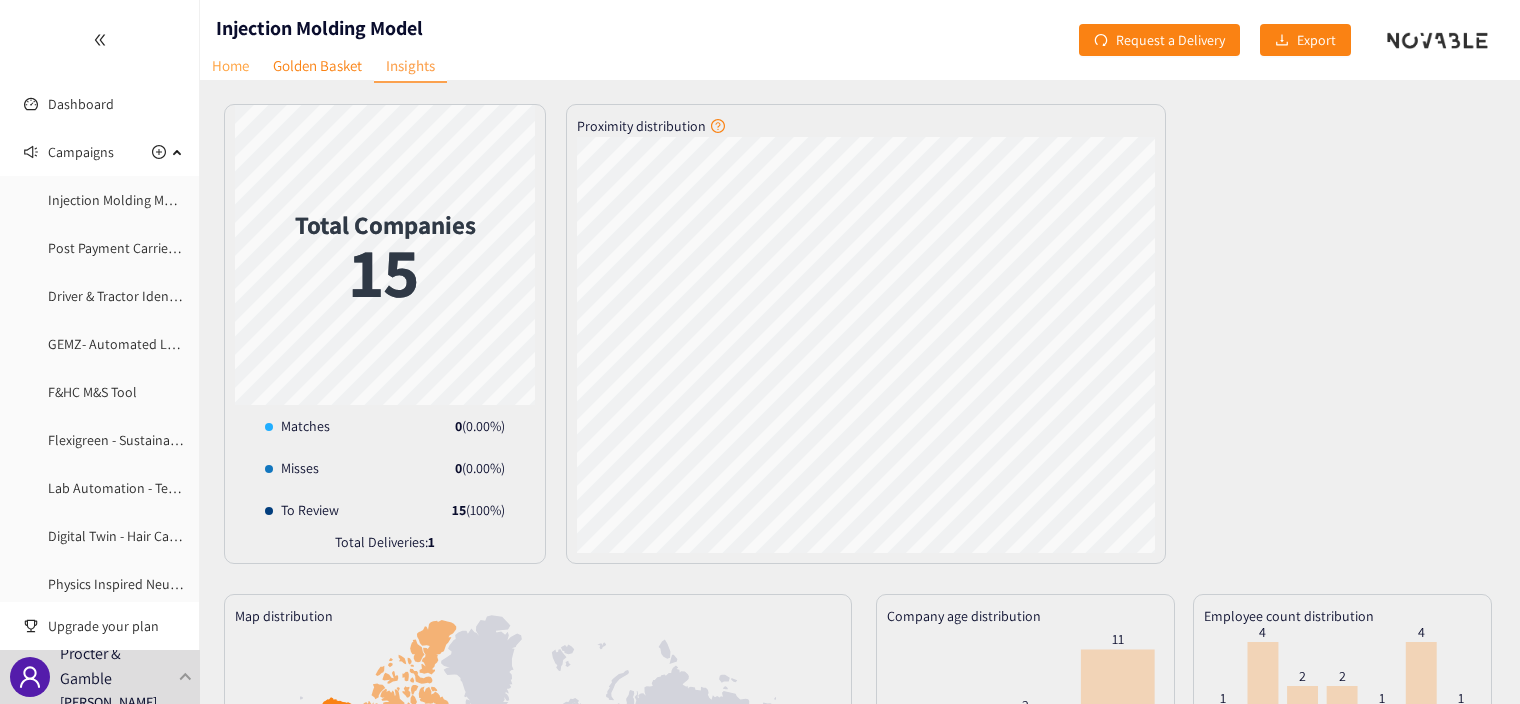 click on "Home" at bounding box center (230, 65) 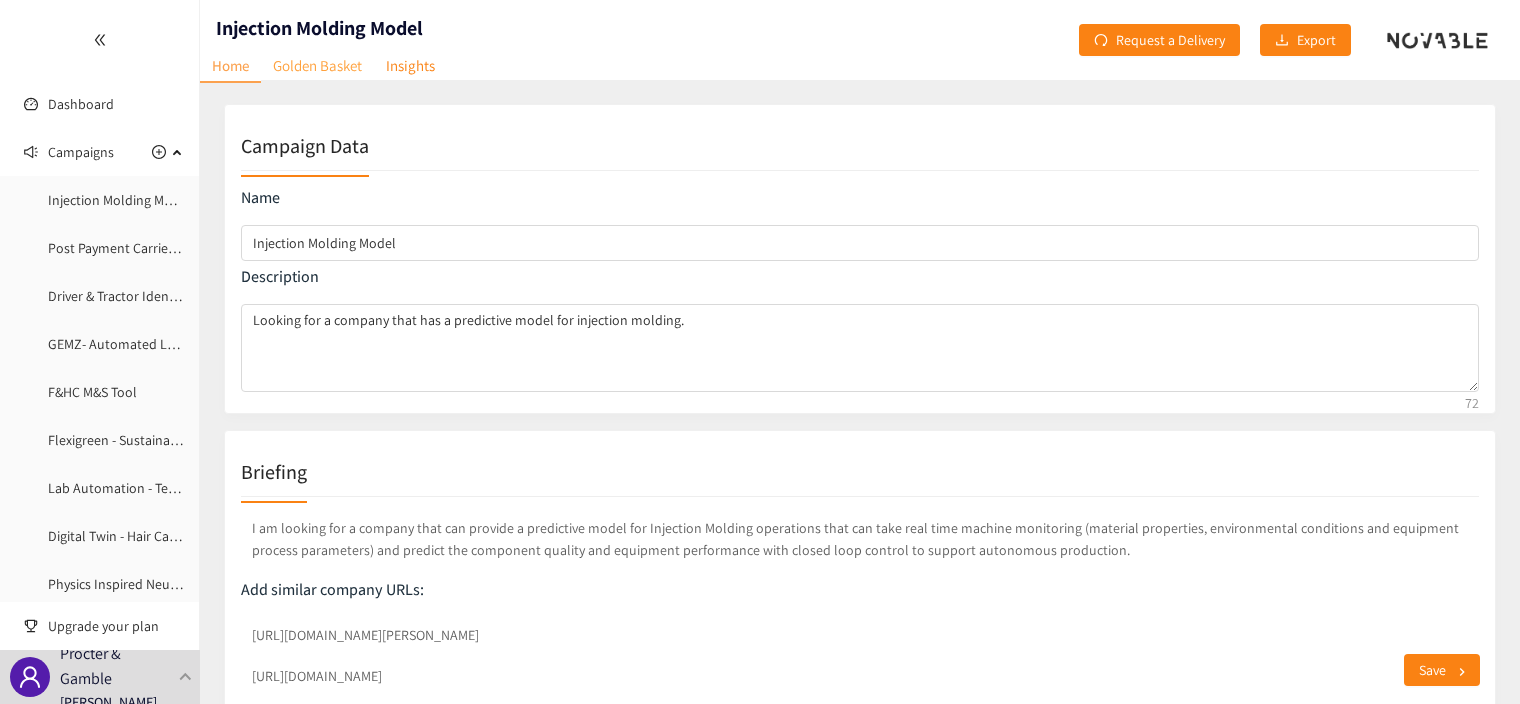 click on "Golden Basket" at bounding box center (317, 65) 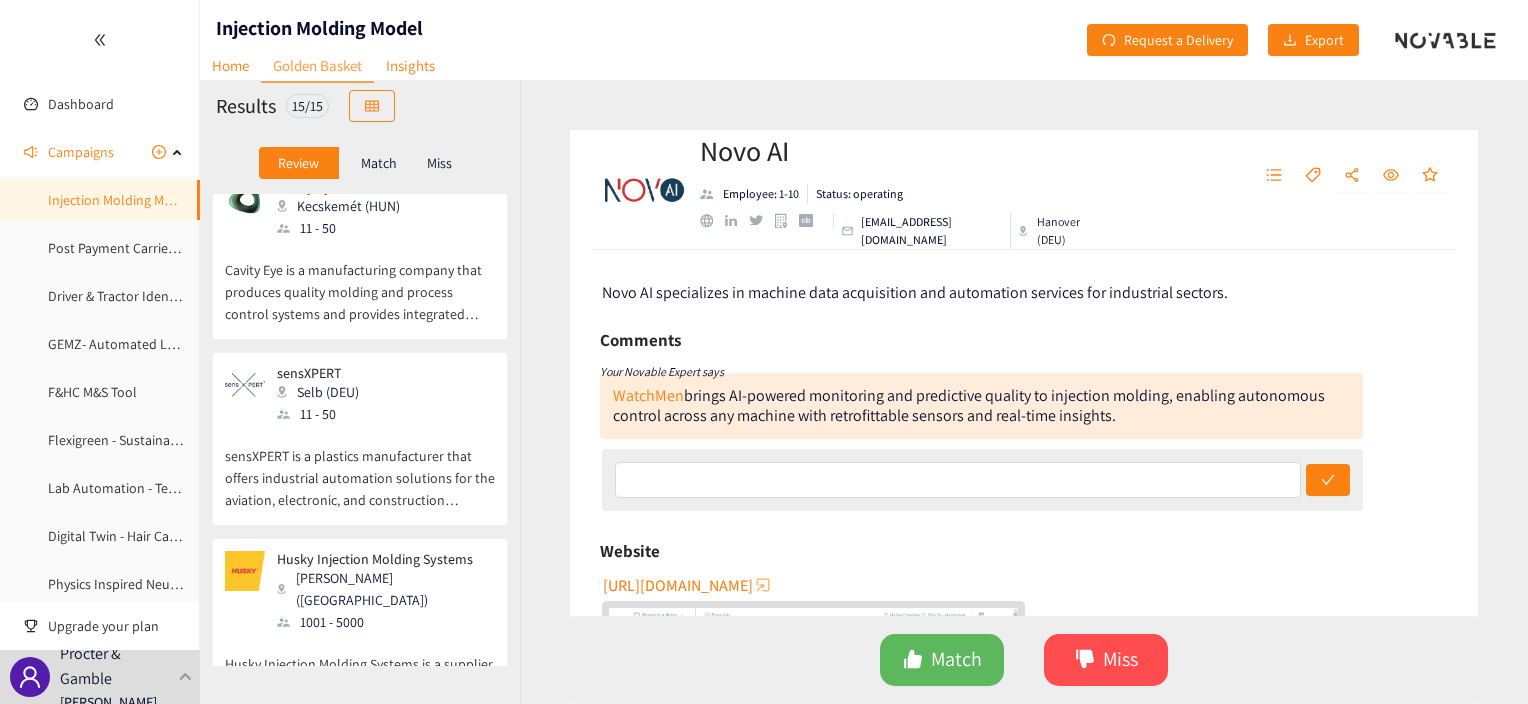 scroll, scrollTop: 1300, scrollLeft: 0, axis: vertical 